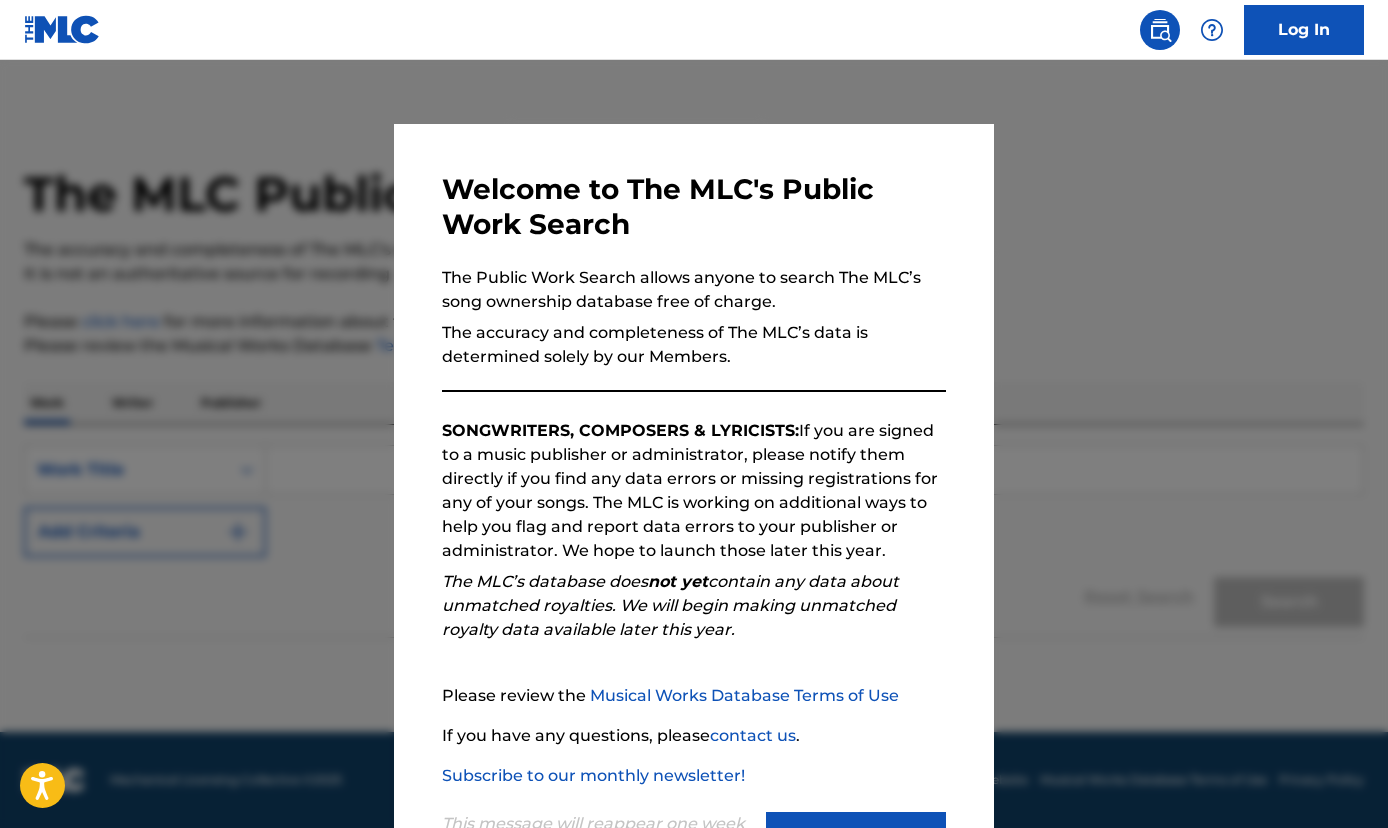 scroll, scrollTop: 0, scrollLeft: 0, axis: both 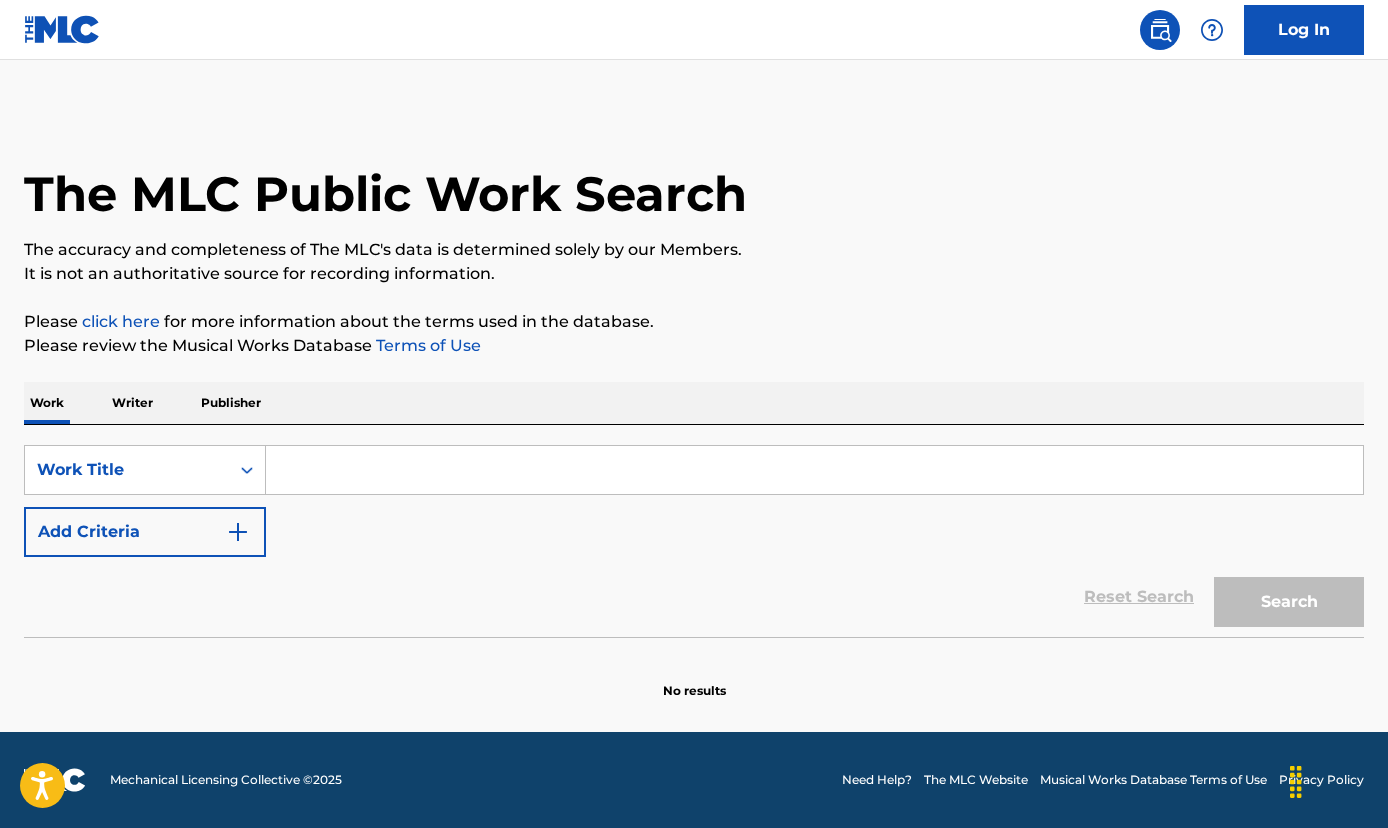 click on "Writer" at bounding box center [132, 403] 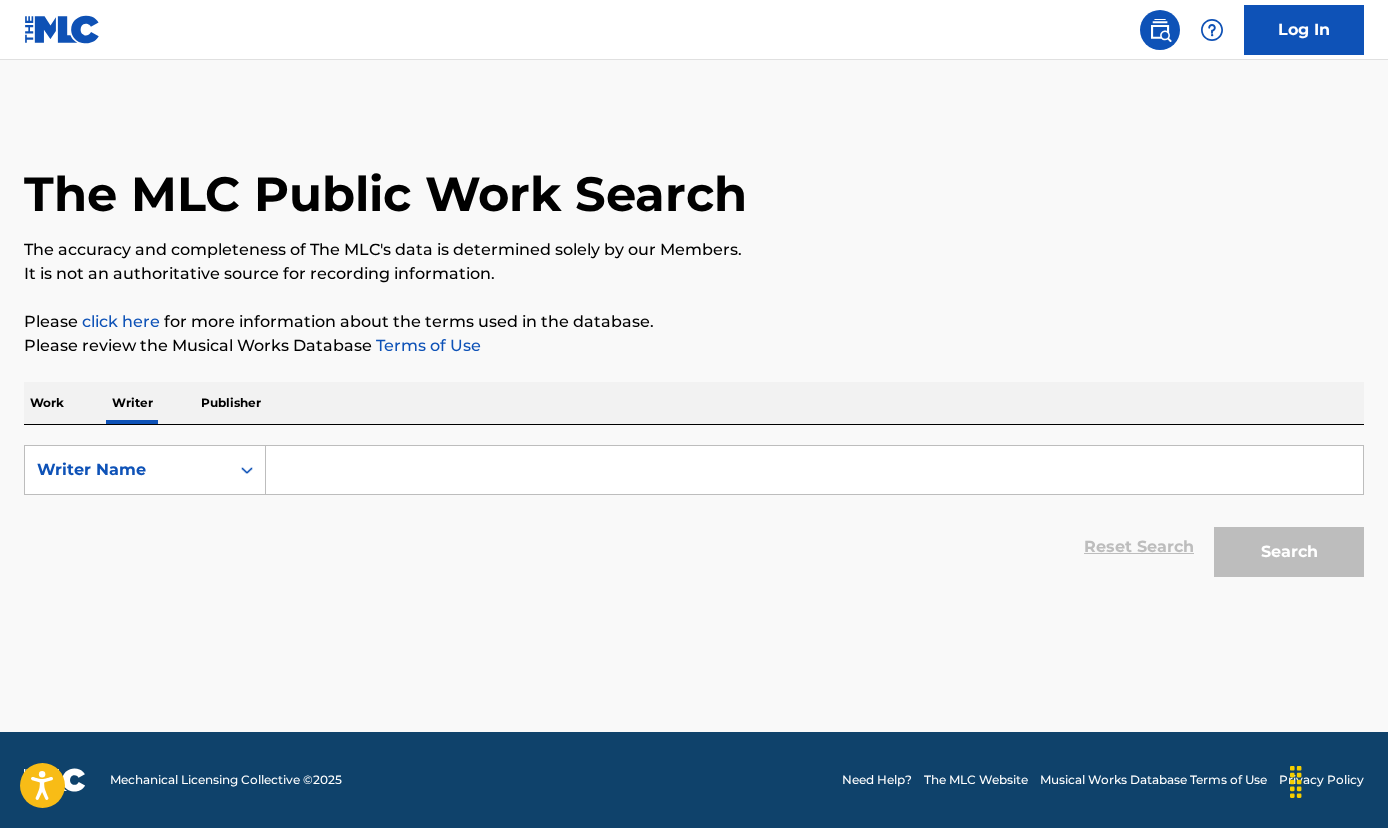 click at bounding box center (814, 470) 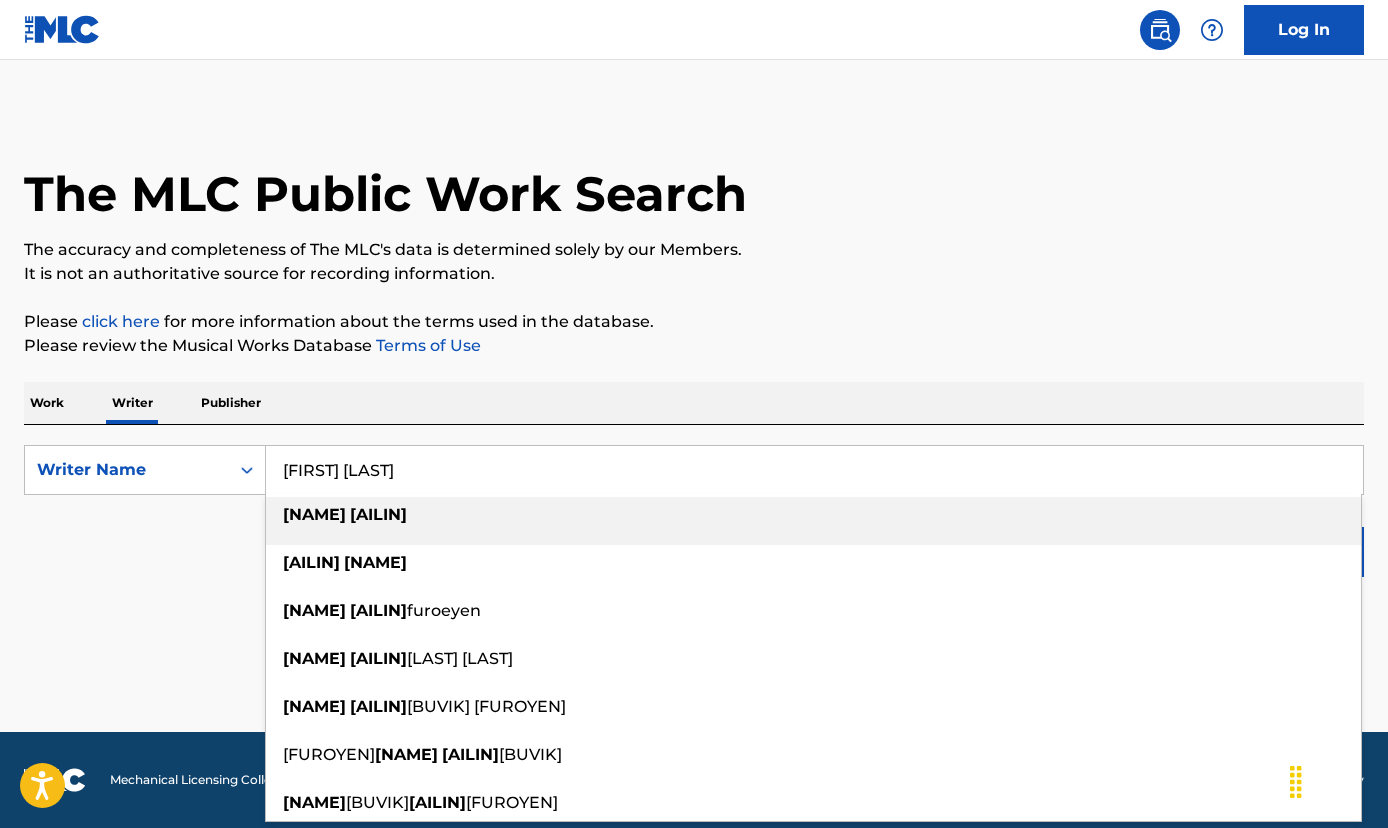 type on "[FIRST] [LAST]" 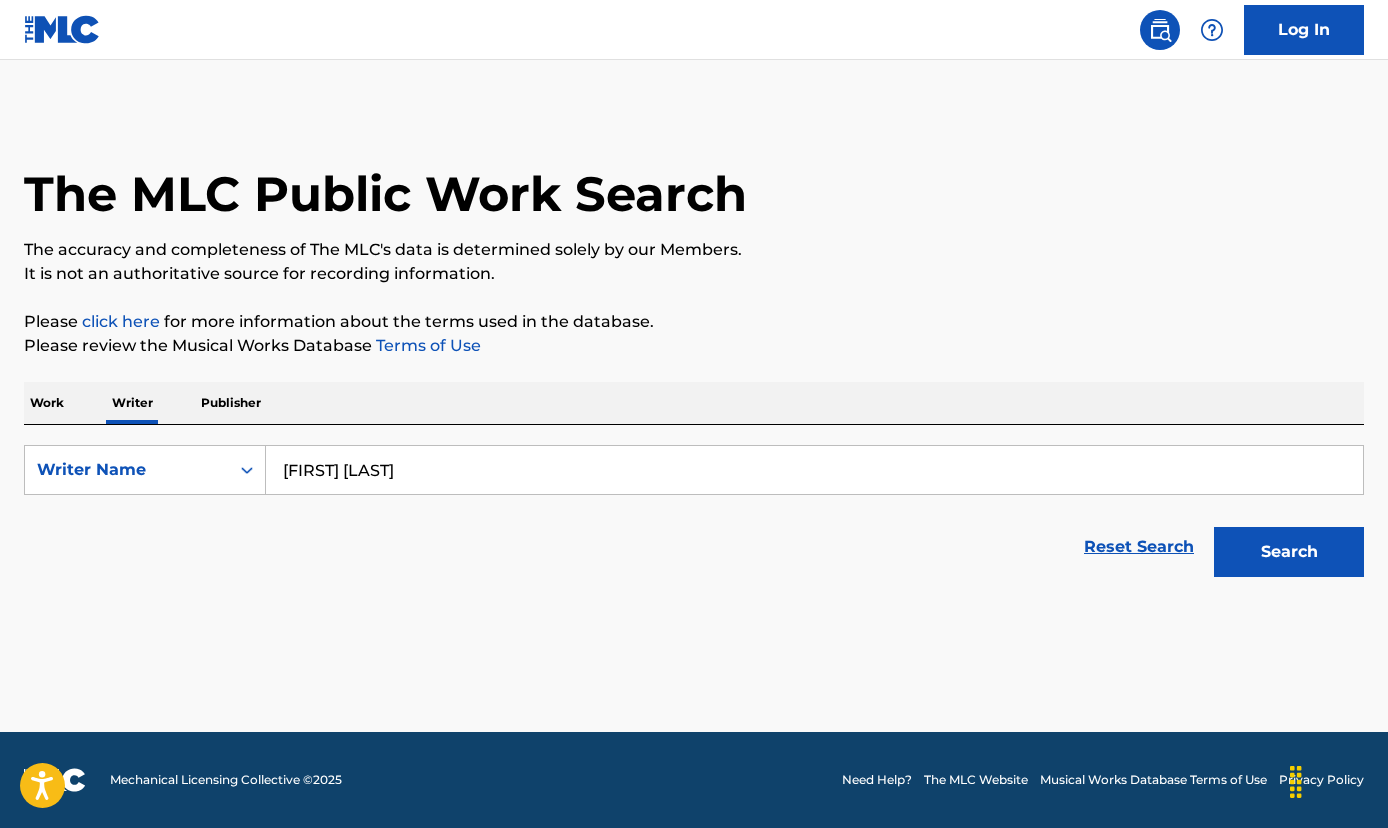 click on "Search" at bounding box center [1284, 547] 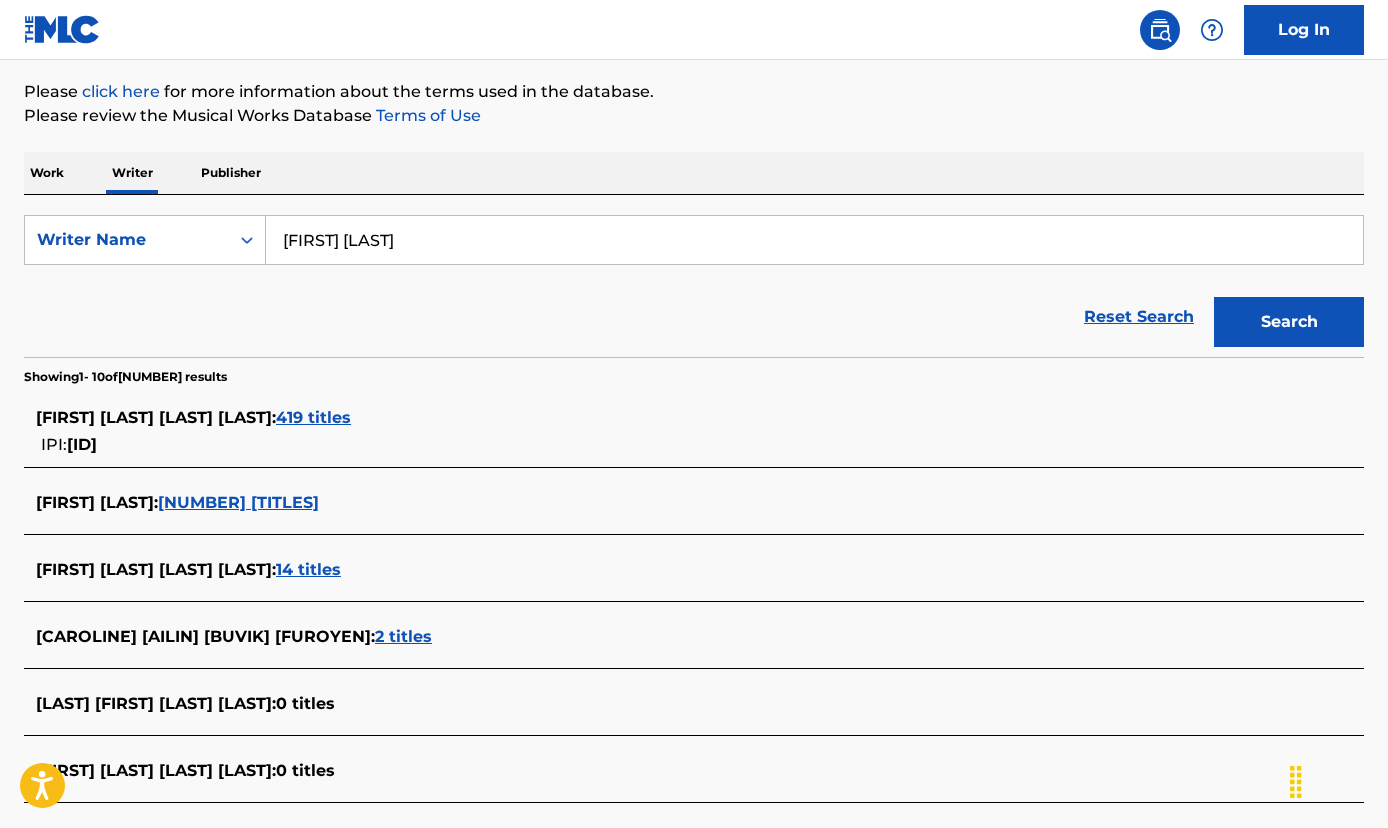 scroll, scrollTop: 235, scrollLeft: 0, axis: vertical 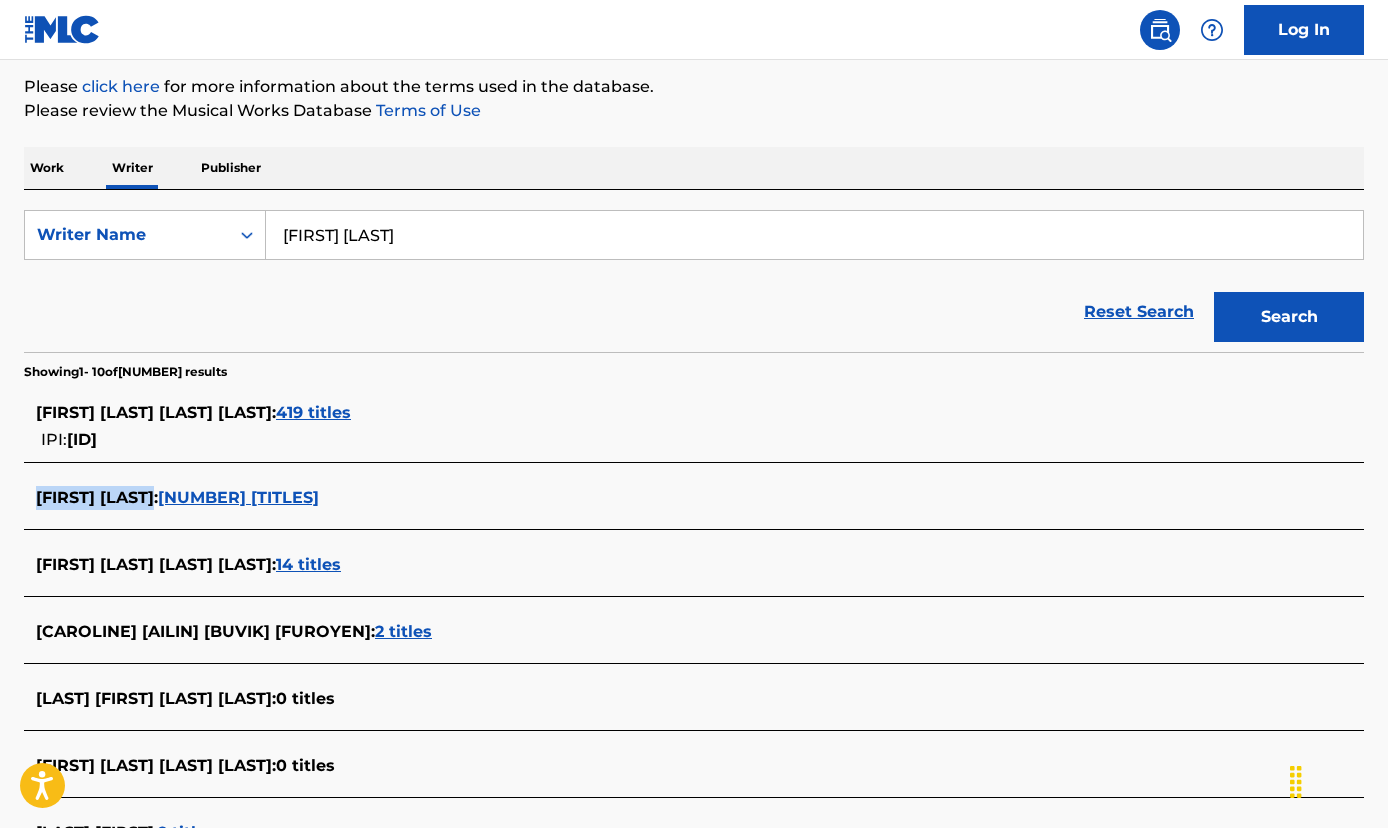 drag, startPoint x: 26, startPoint y: 499, endPoint x: 174, endPoint y: 499, distance: 148 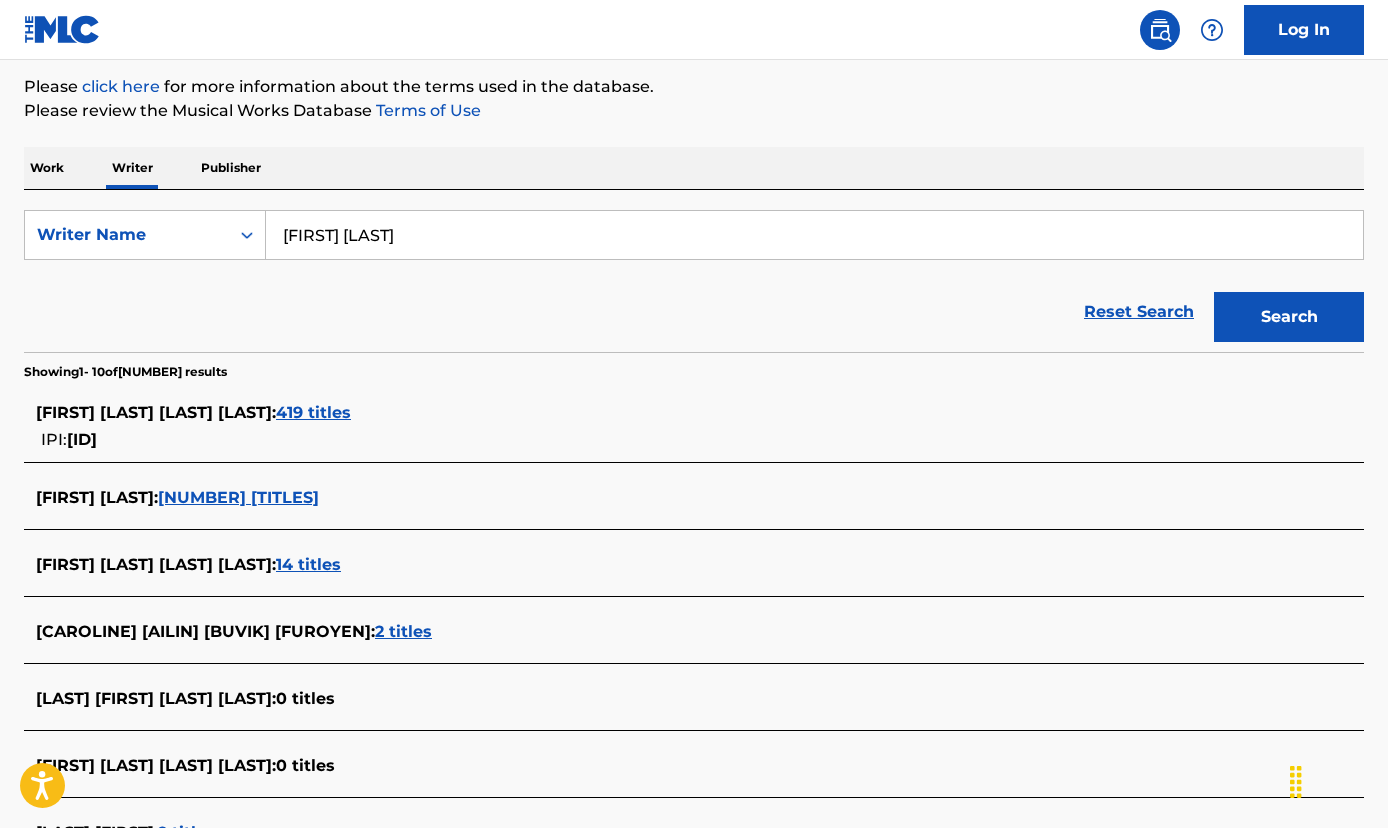 click on "[FIRST] [LAST] [LAST] :" at bounding box center (156, 412) 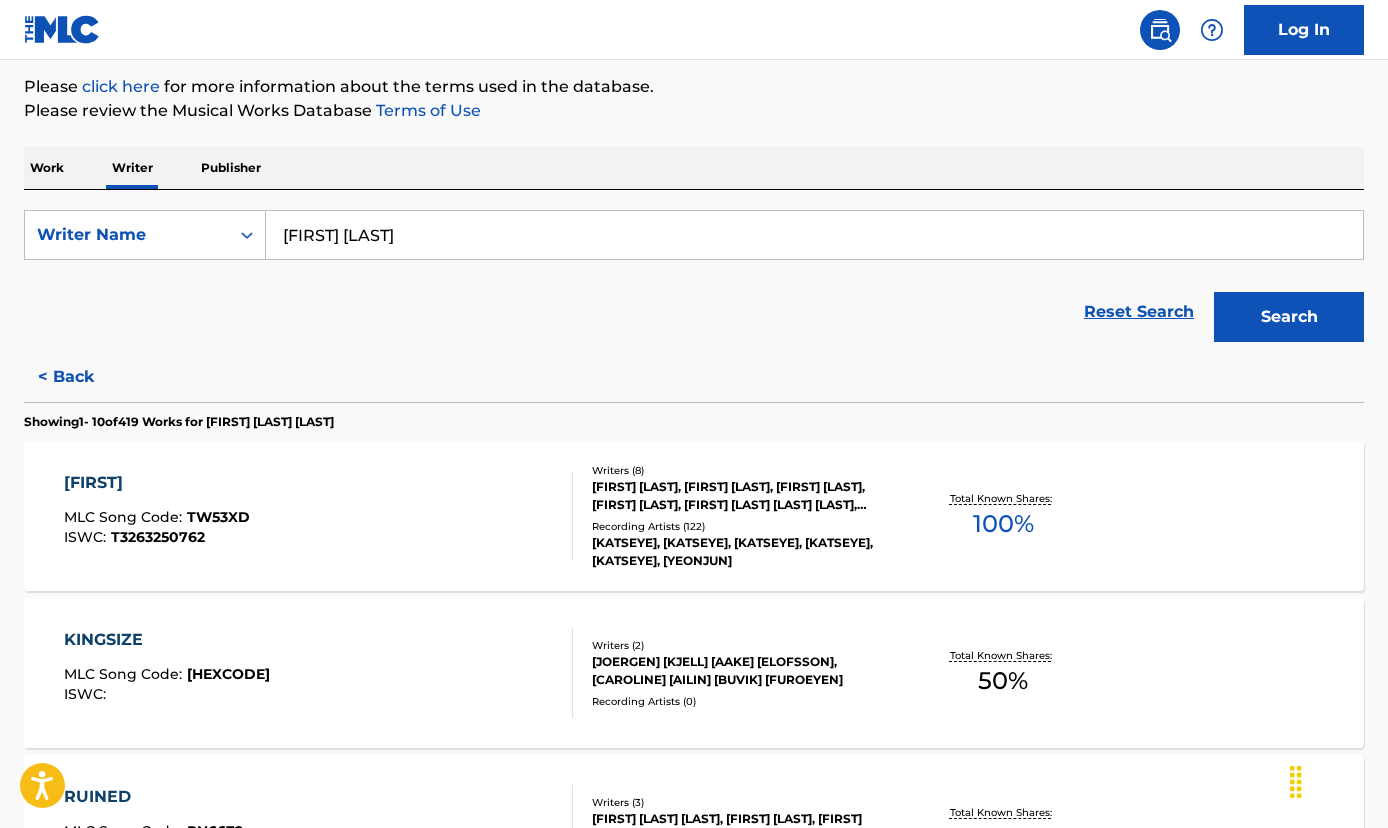click on "< Back" at bounding box center (84, 377) 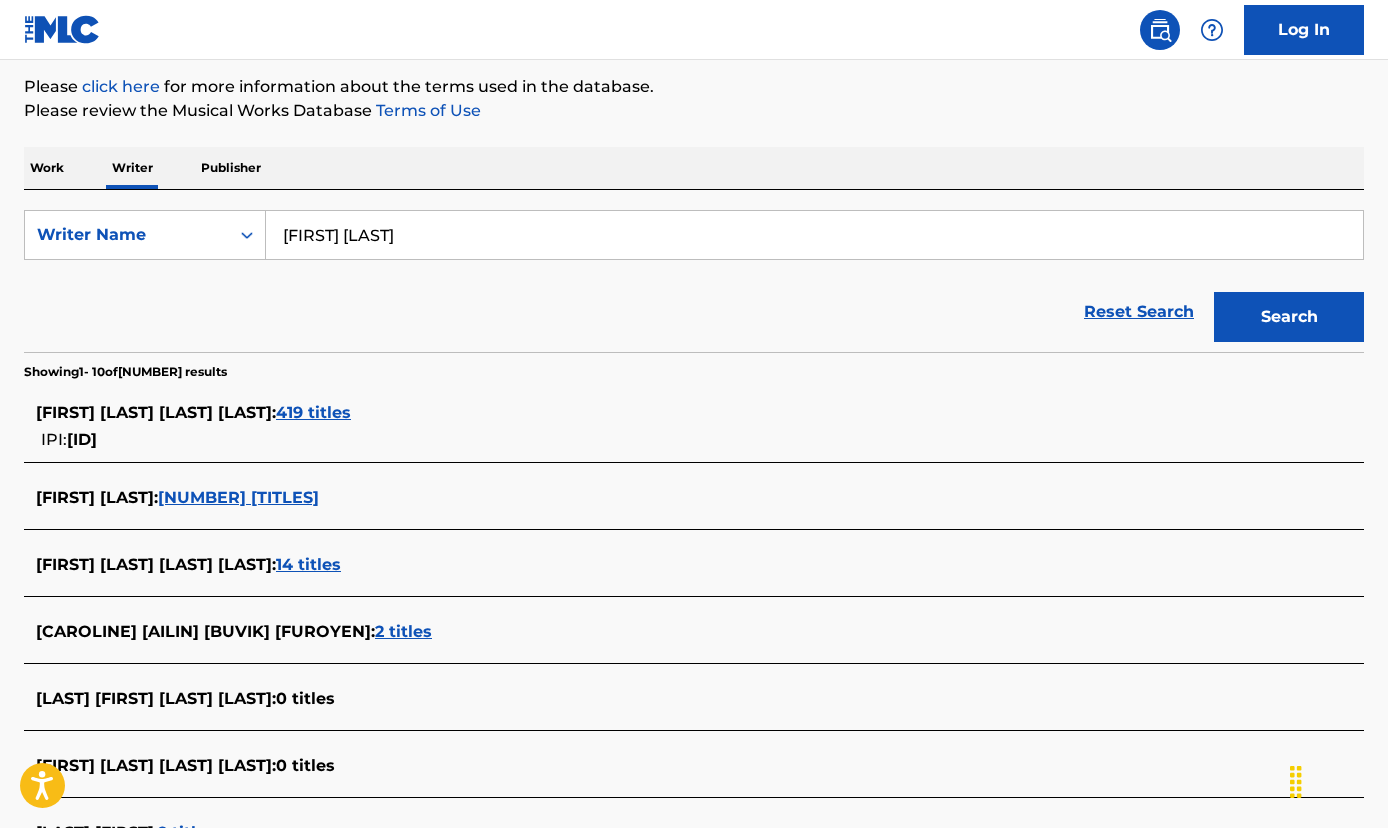 drag, startPoint x: 30, startPoint y: 409, endPoint x: 327, endPoint y: 413, distance: 297.02695 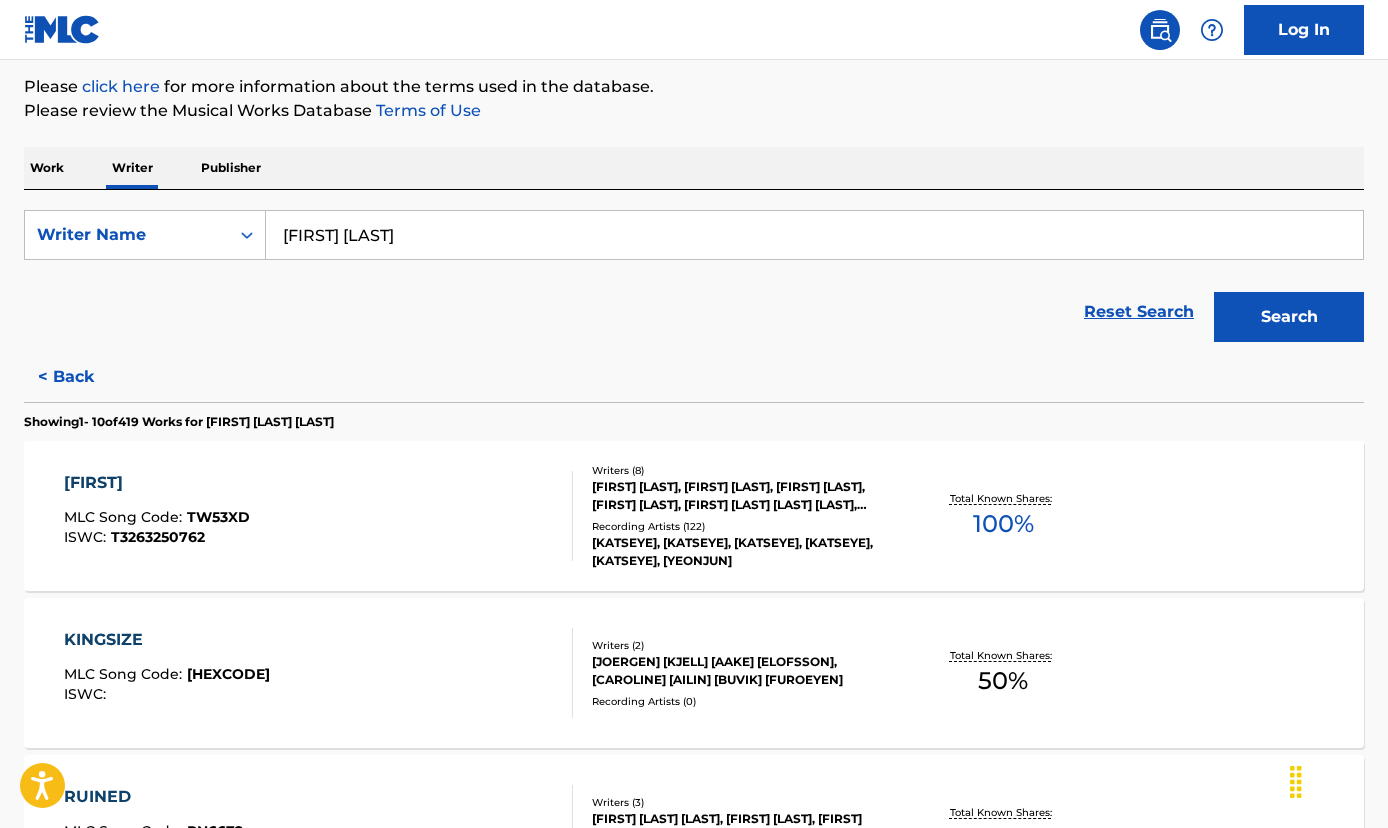 click on "< Back" at bounding box center (84, 377) 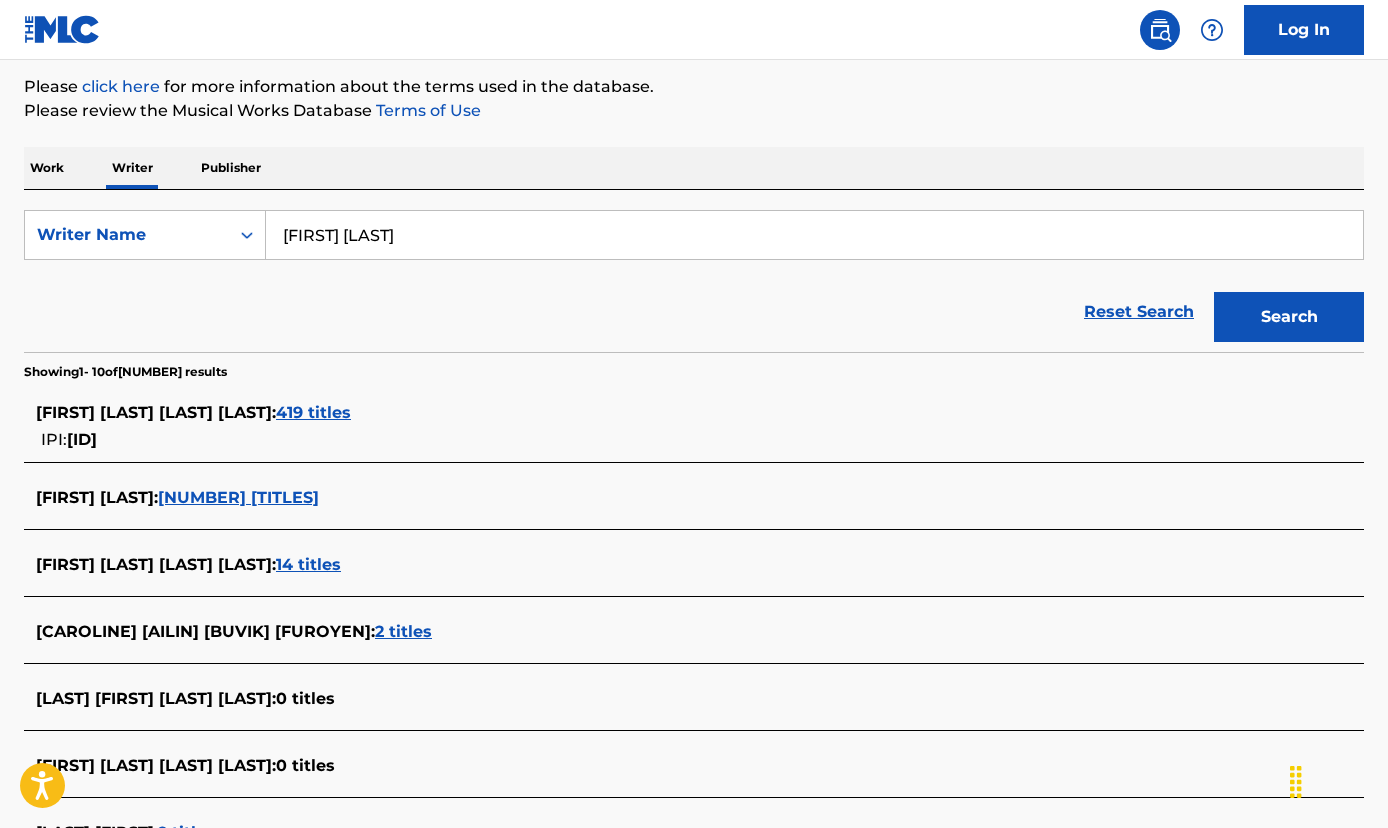 click on "[CAROLINE] [AILIN] : [NUMBER] [TITLES]" at bounding box center (668, 413) 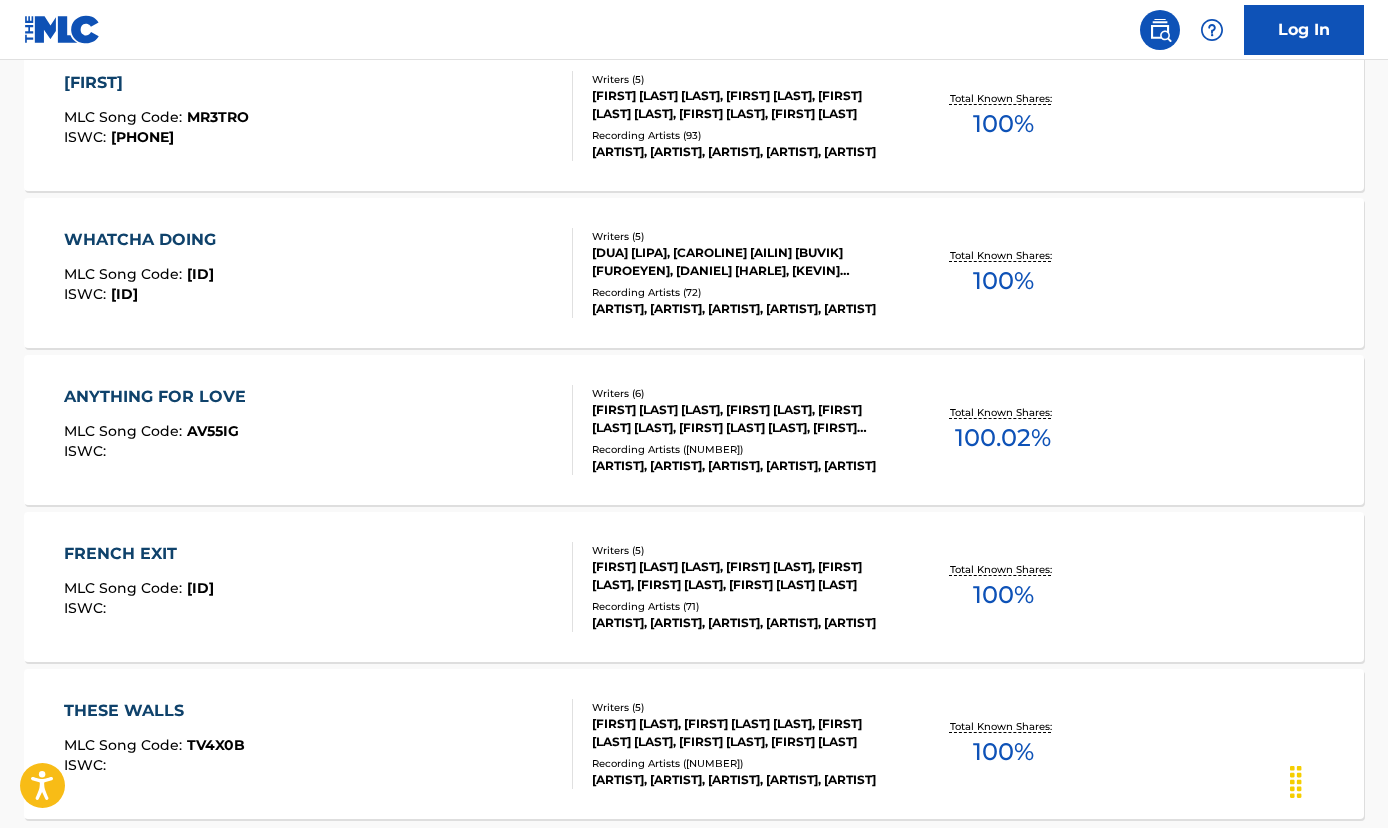 scroll, scrollTop: 1570, scrollLeft: 0, axis: vertical 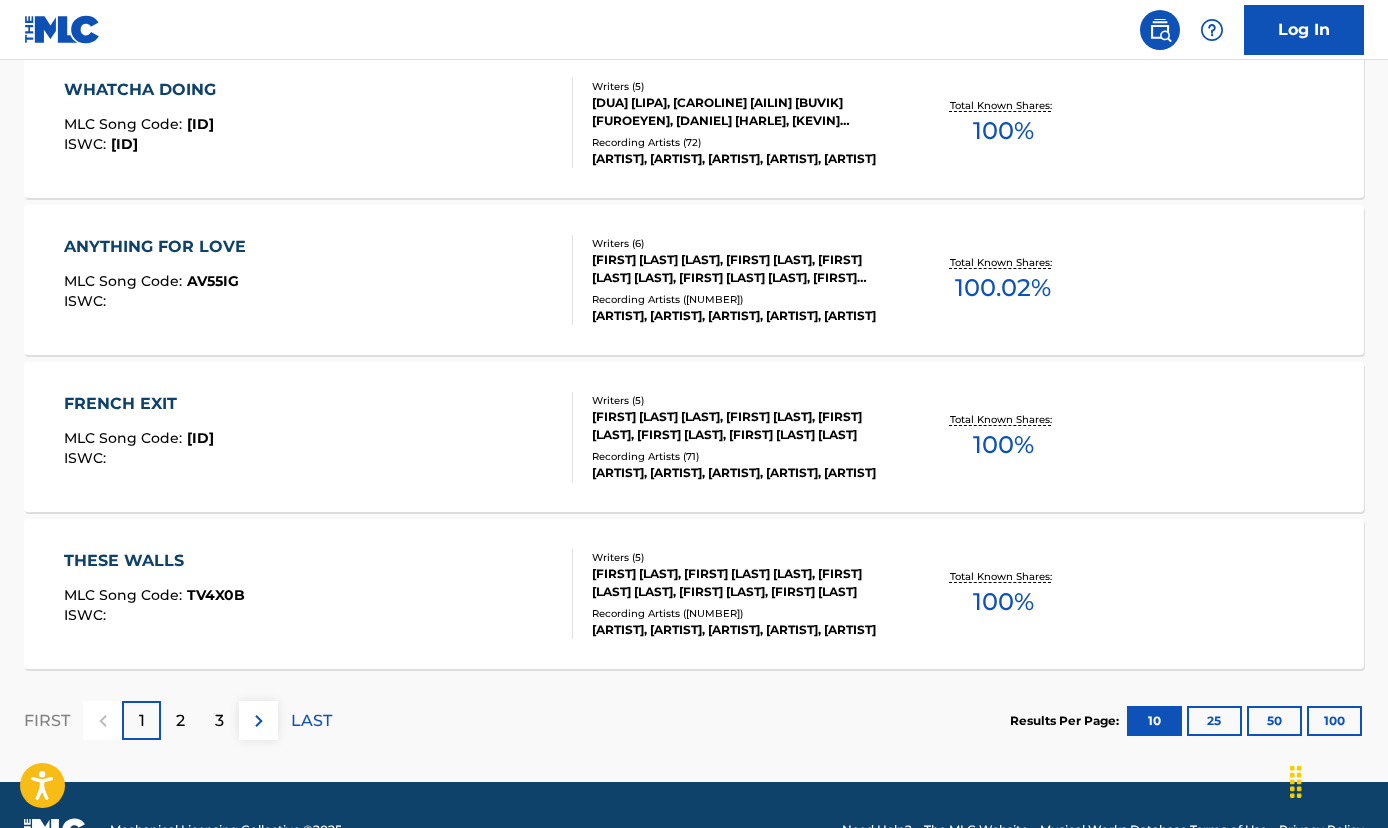 click on "2" at bounding box center [180, 720] 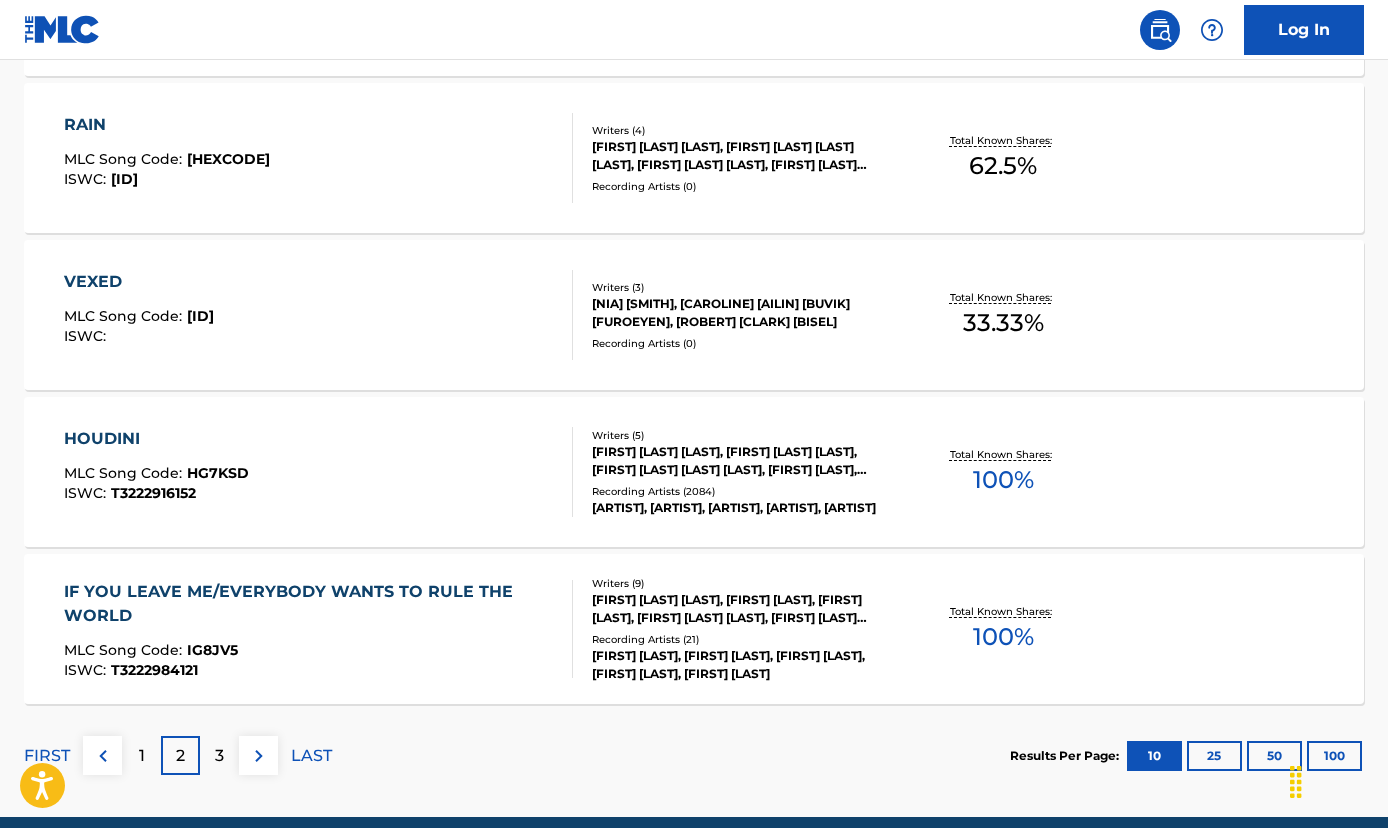 scroll, scrollTop: 1612, scrollLeft: 0, axis: vertical 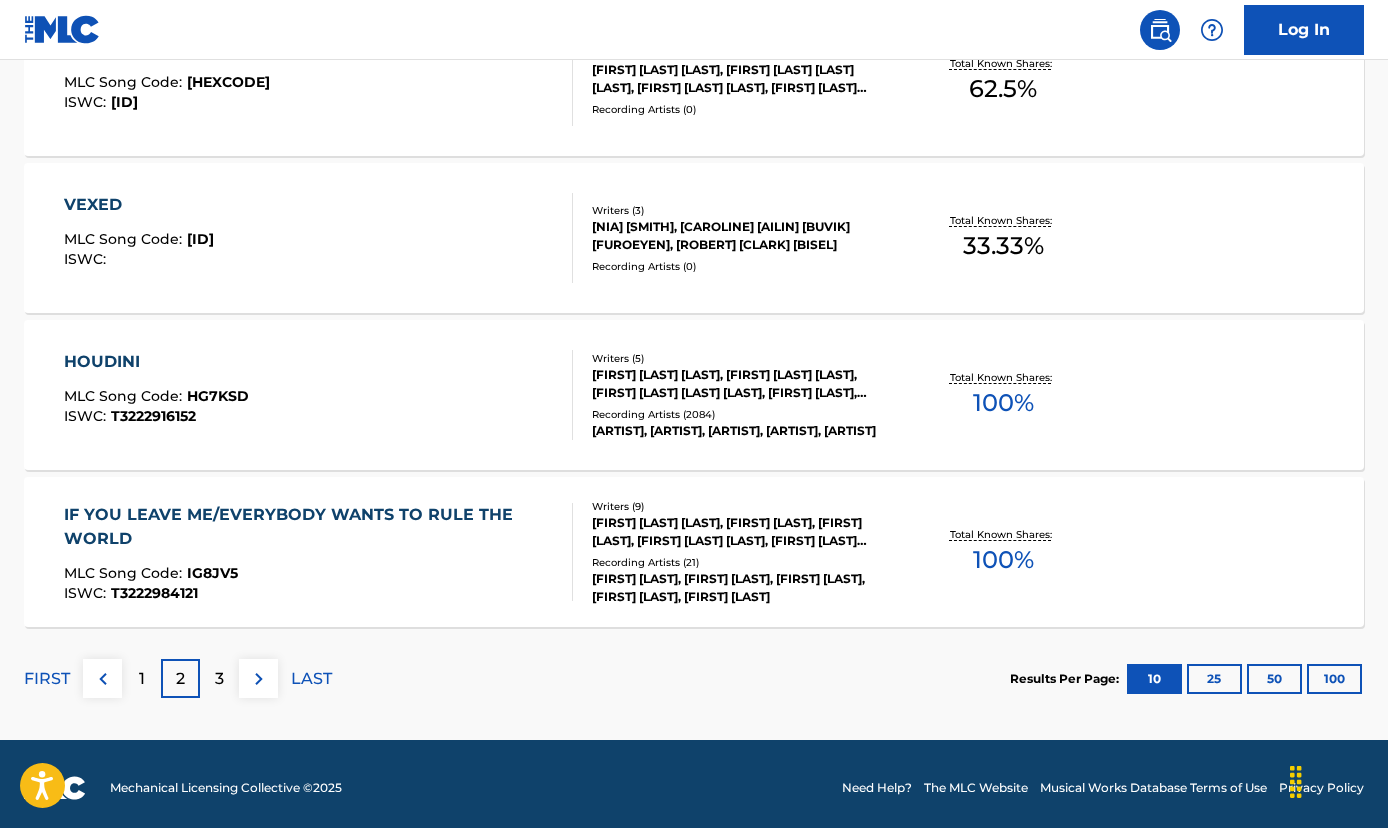 click on "3" at bounding box center [219, 678] 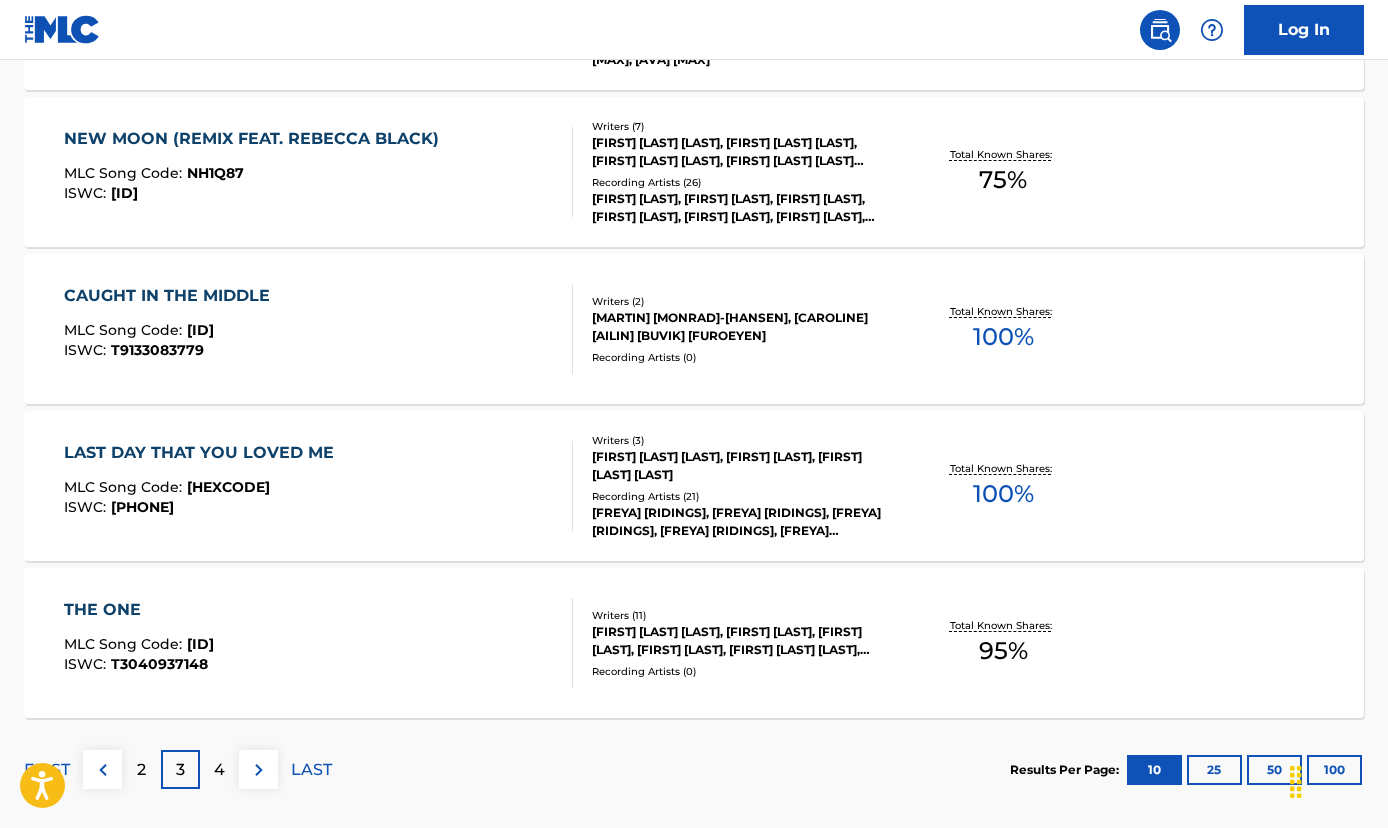 scroll, scrollTop: 1531, scrollLeft: 0, axis: vertical 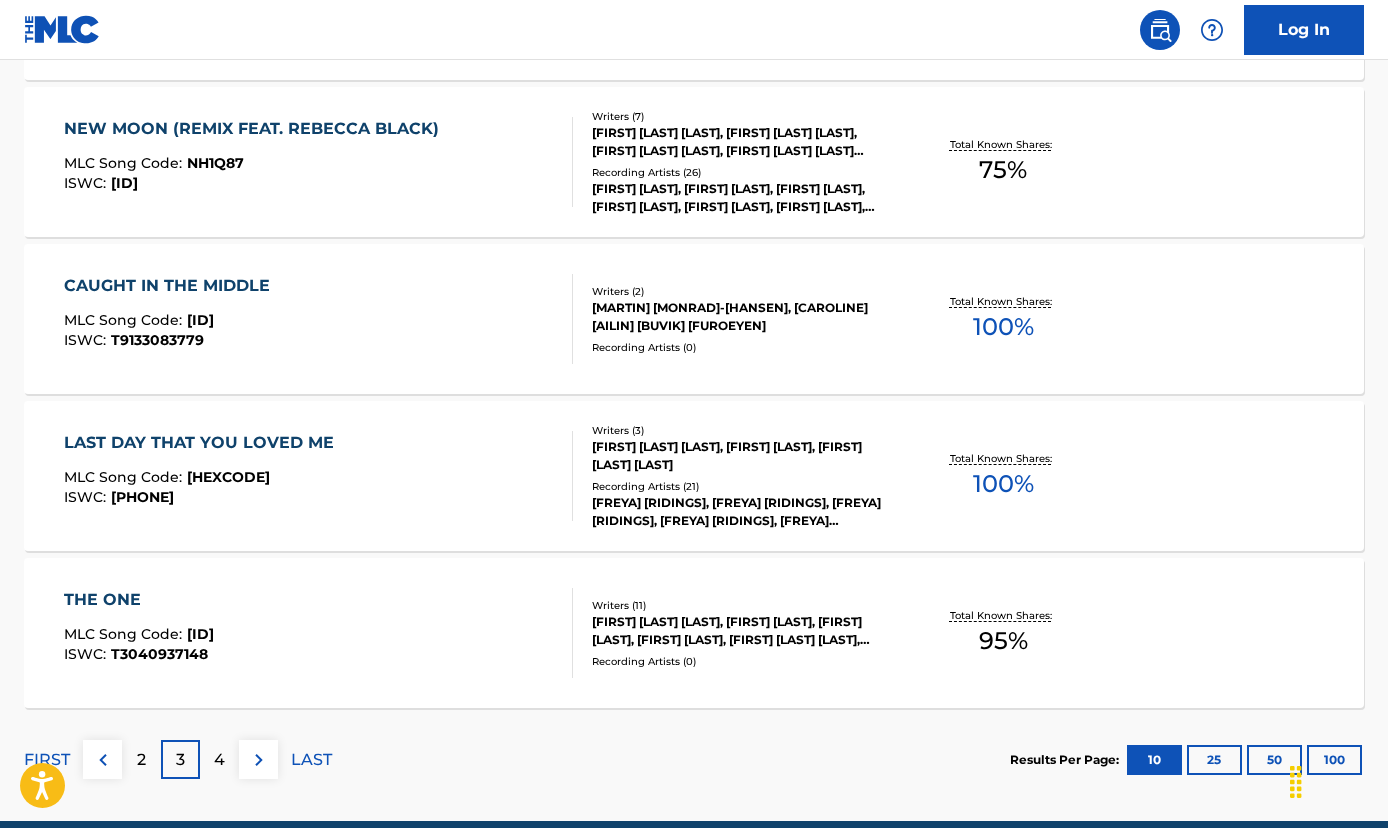 click on "4" at bounding box center [219, 760] 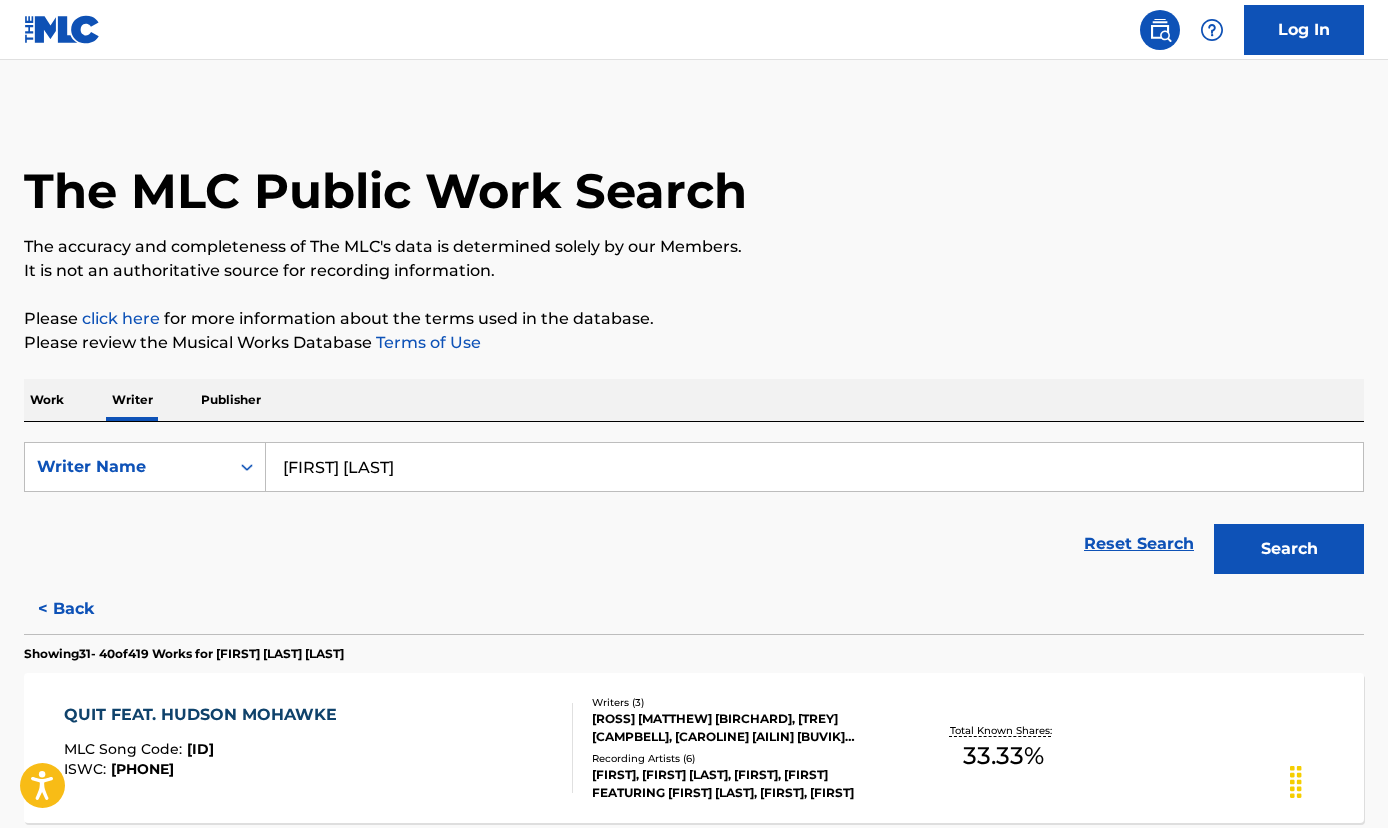 scroll, scrollTop: 0, scrollLeft: 0, axis: both 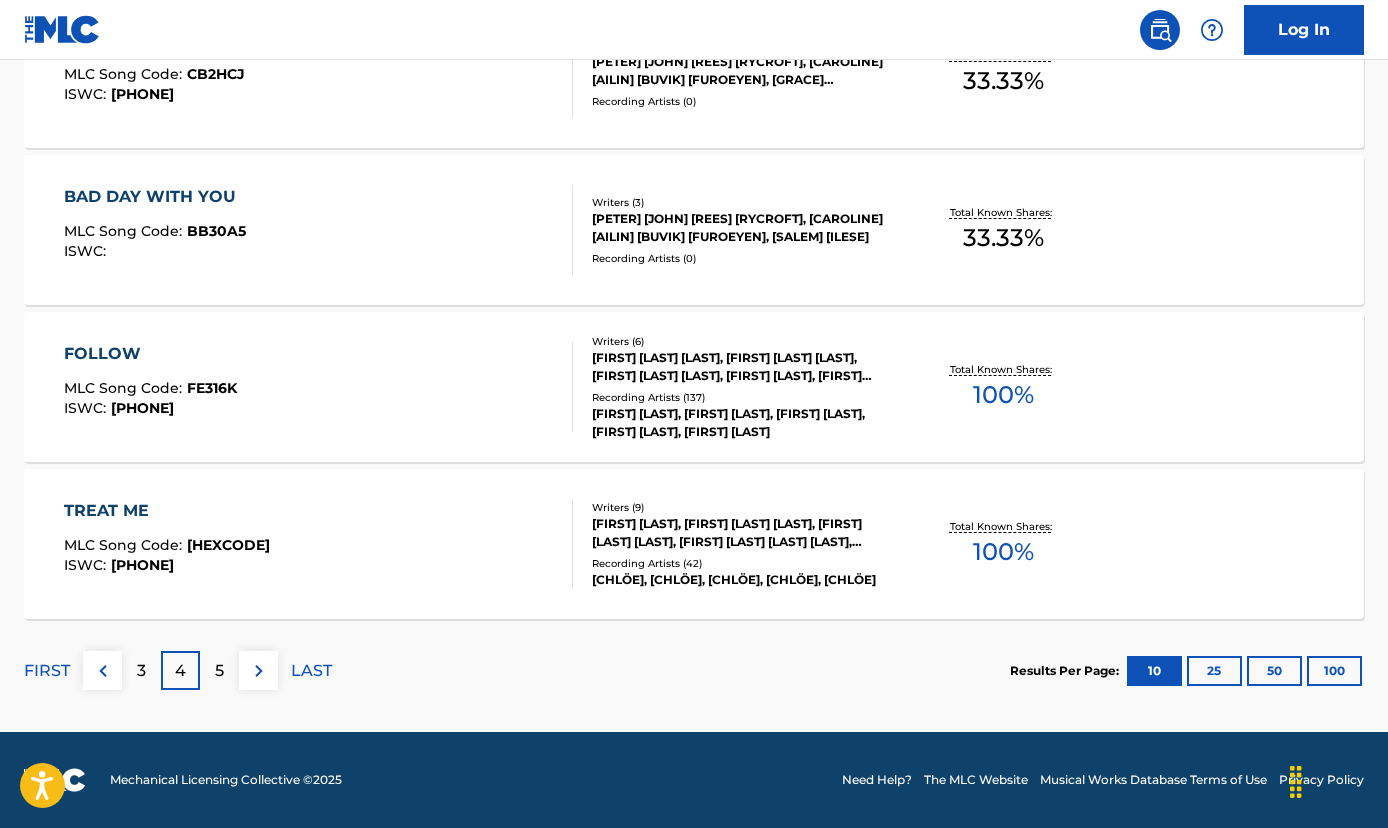 click on "5" at bounding box center (219, 671) 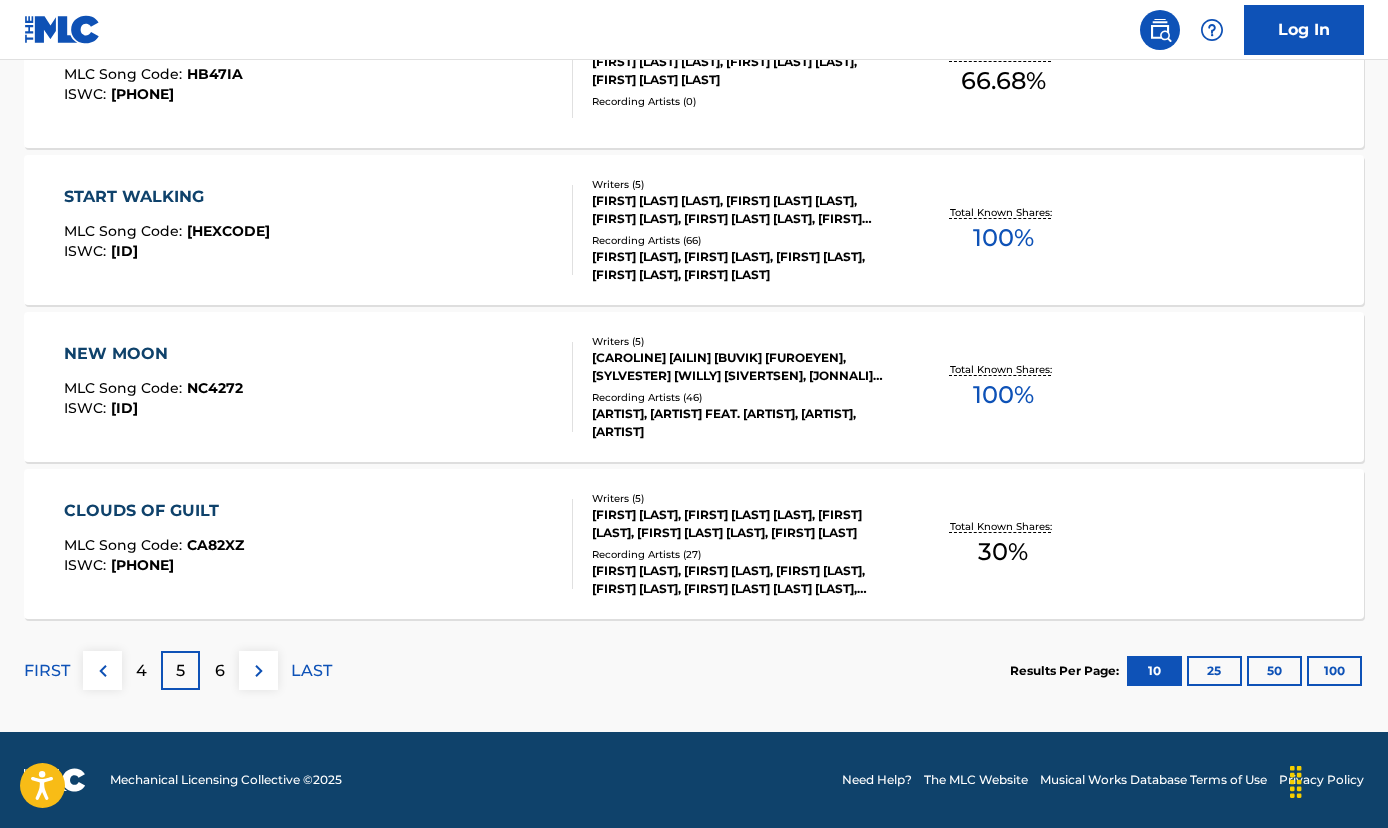 scroll, scrollTop: 1620, scrollLeft: 0, axis: vertical 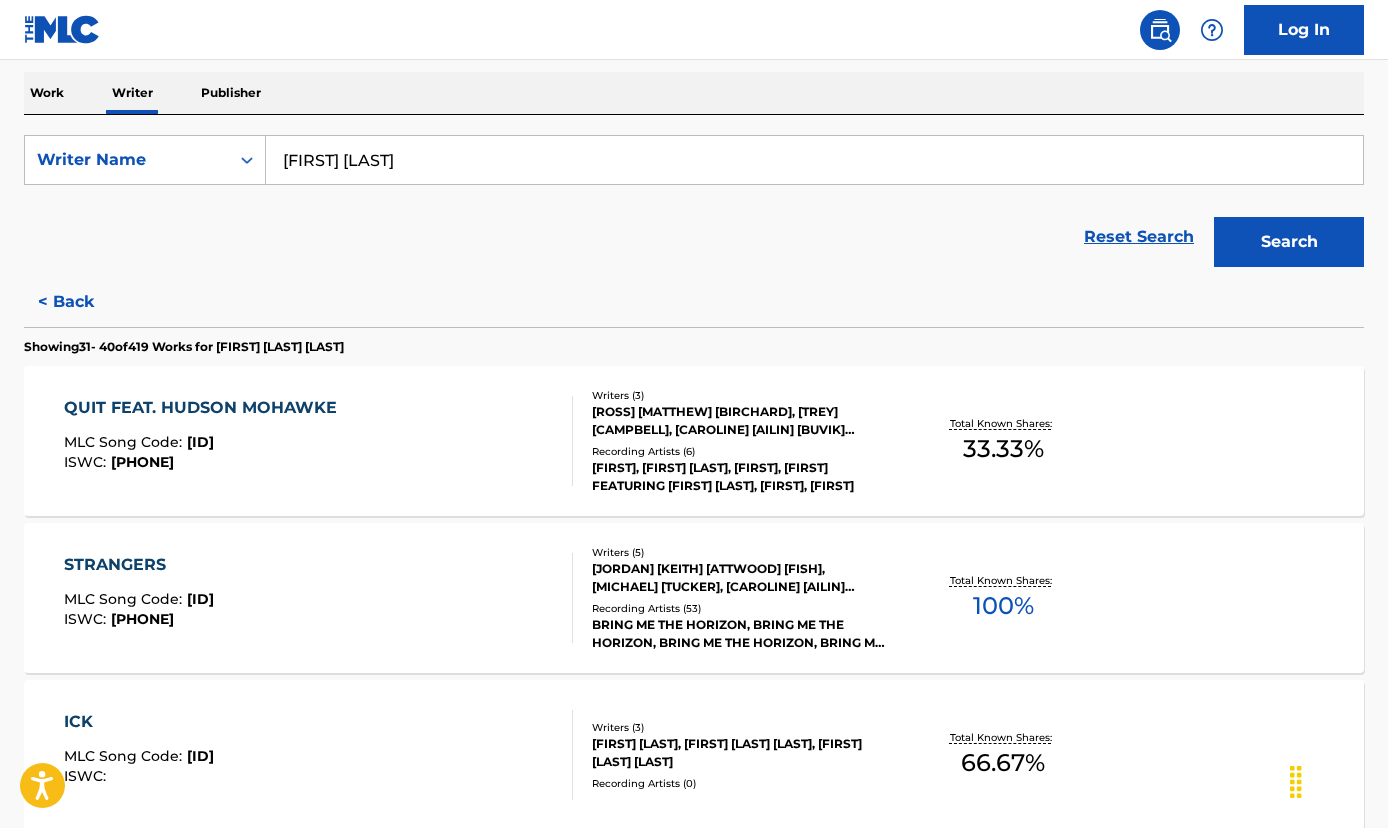 click on "Work" at bounding box center [47, 93] 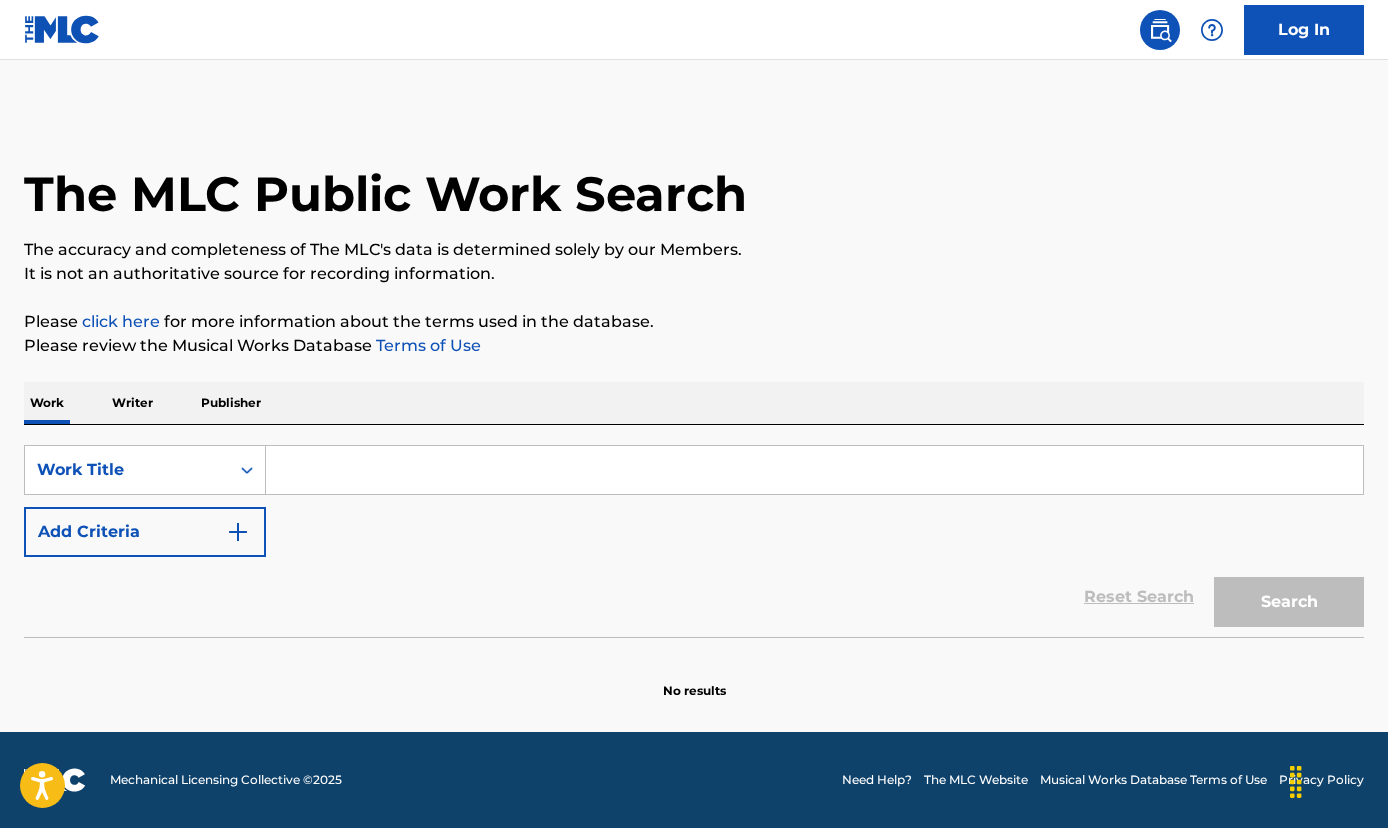 click at bounding box center (814, 470) 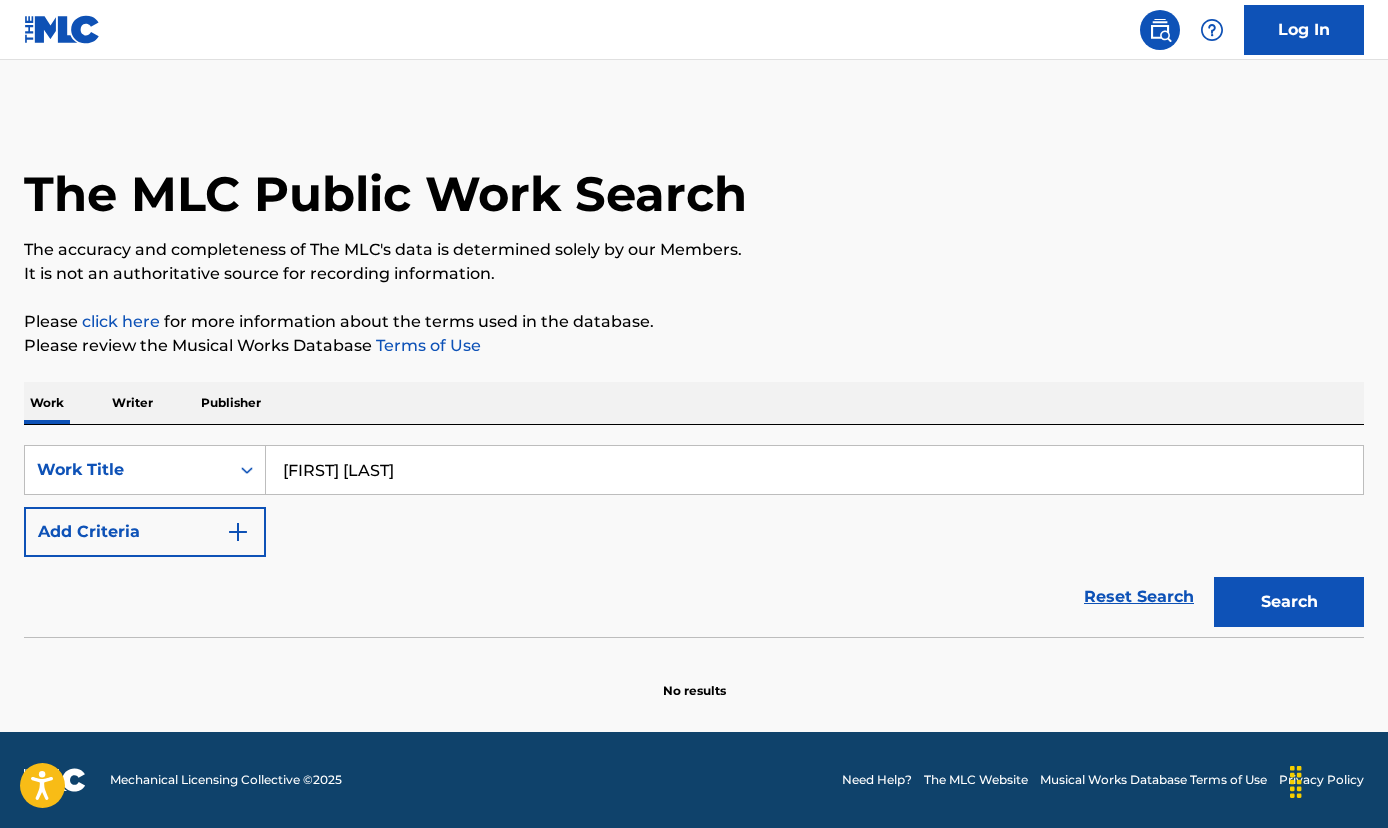 click on "Work Writer Publisher" at bounding box center (694, 403) 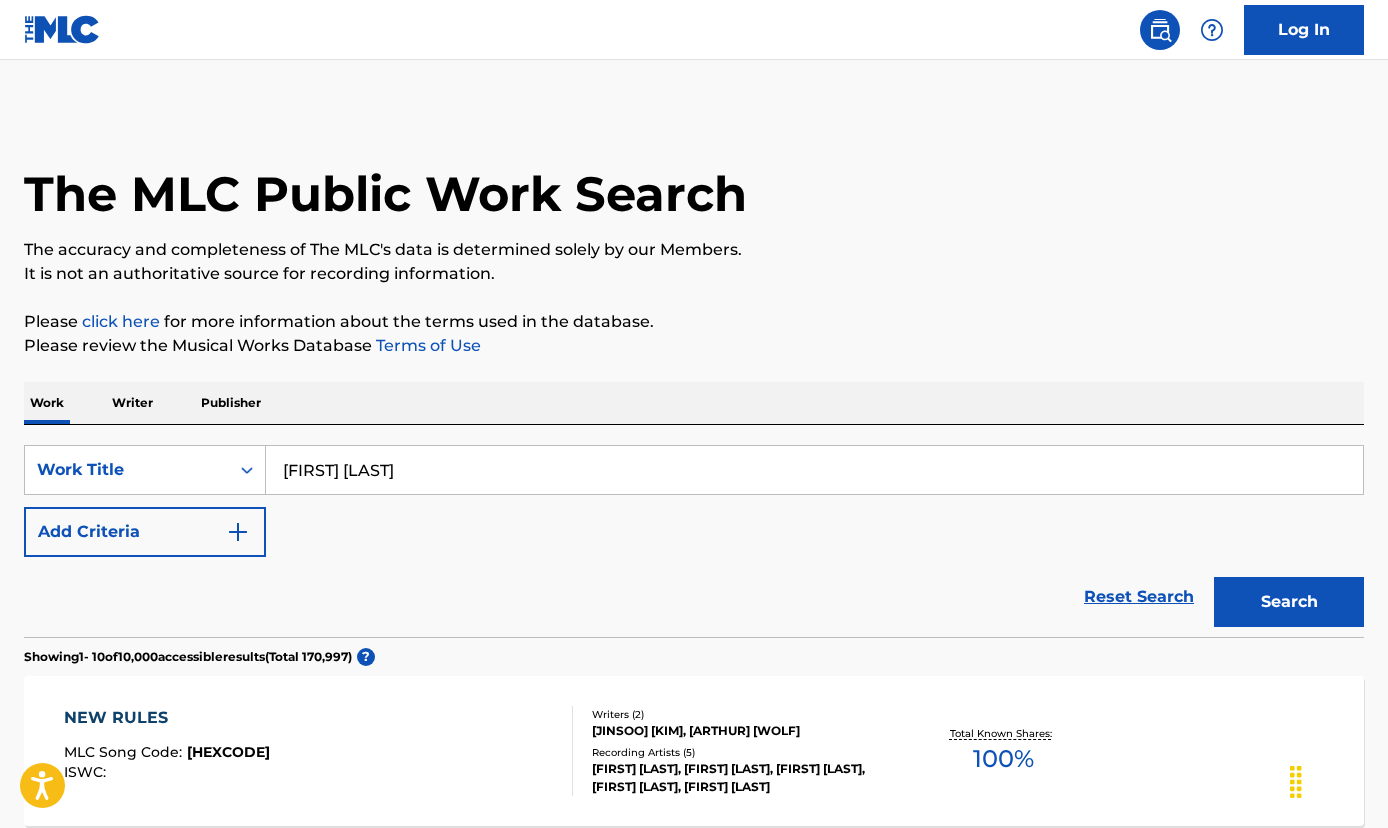 scroll, scrollTop: 0, scrollLeft: 0, axis: both 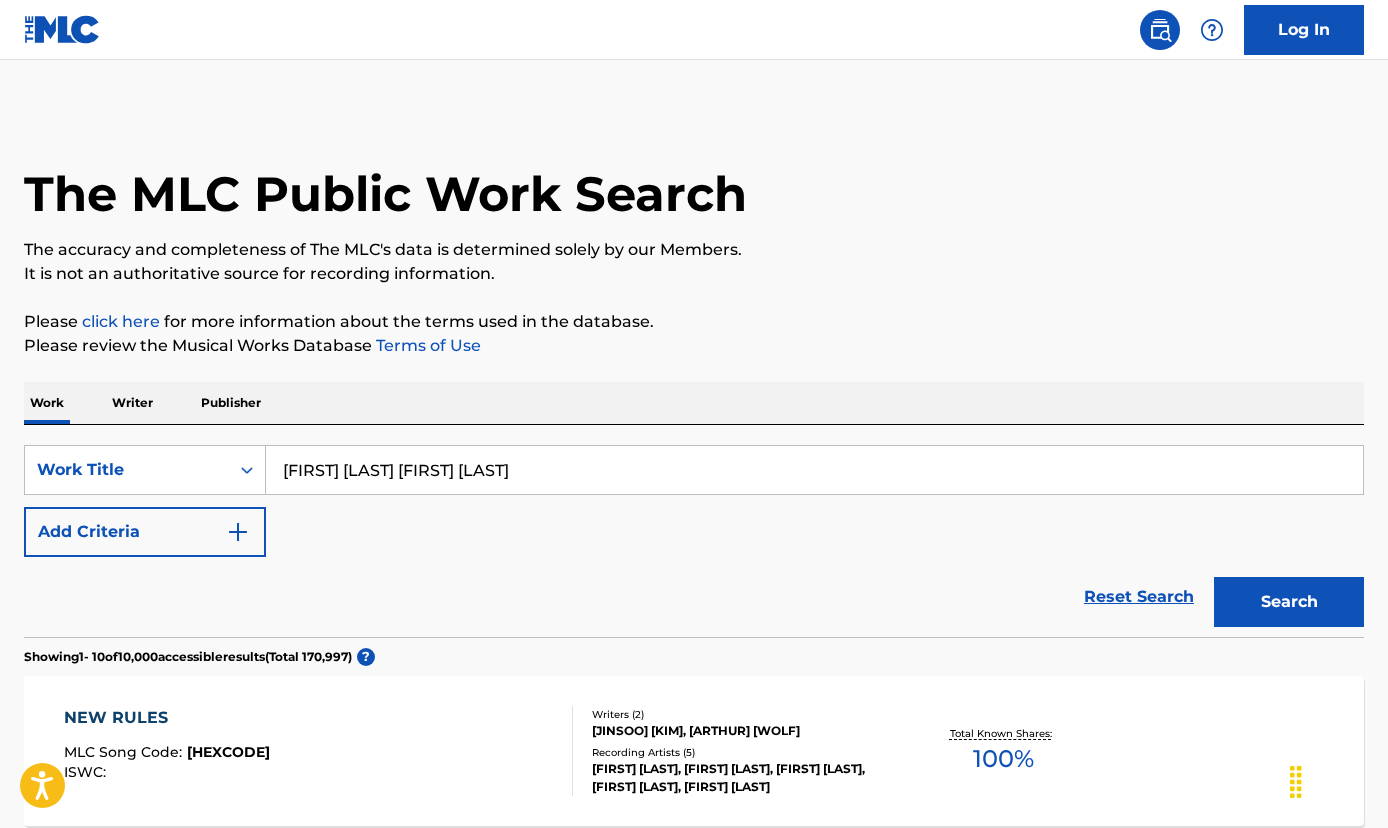 type on "[FIRST] [LAST] [FIRST] [LAST]" 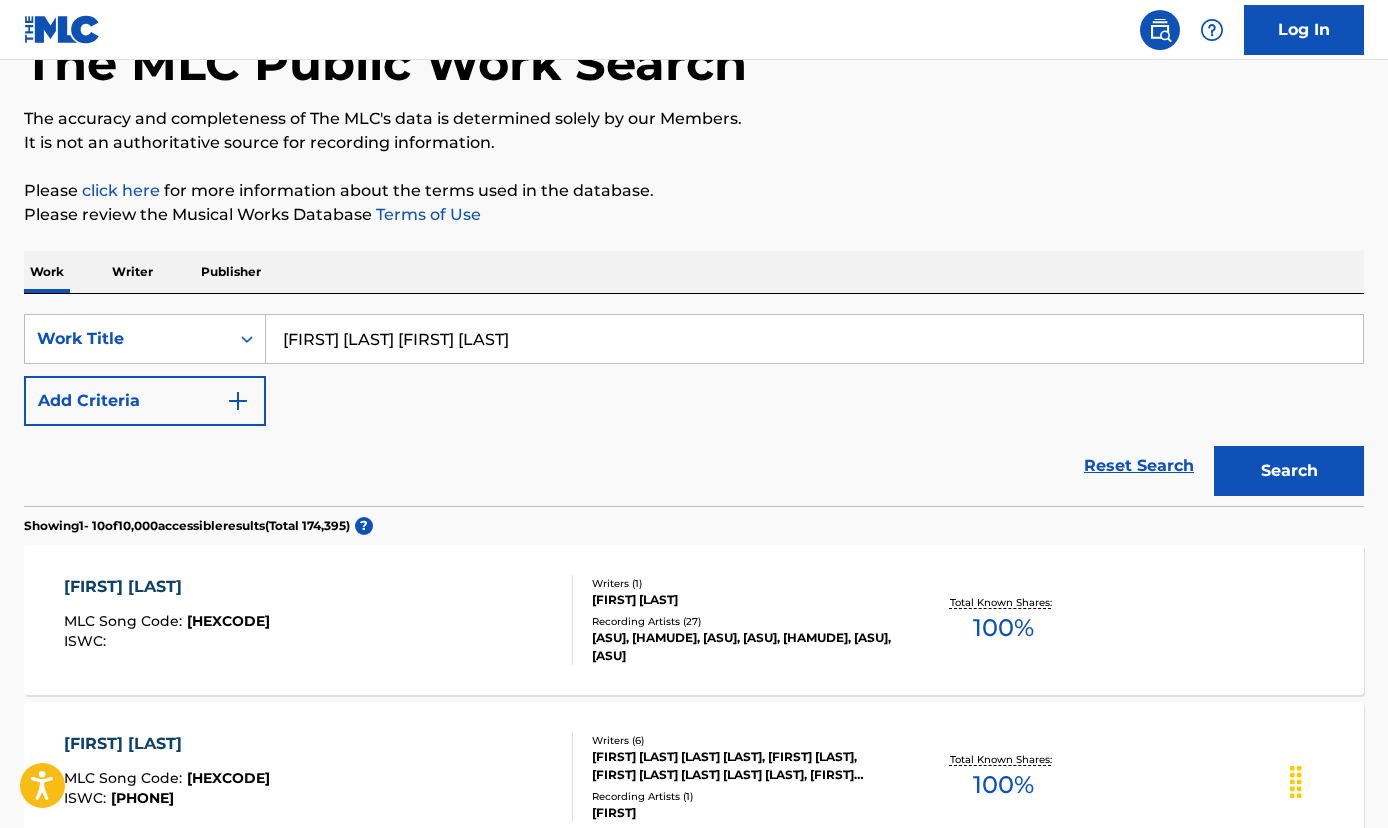 scroll, scrollTop: 132, scrollLeft: 0, axis: vertical 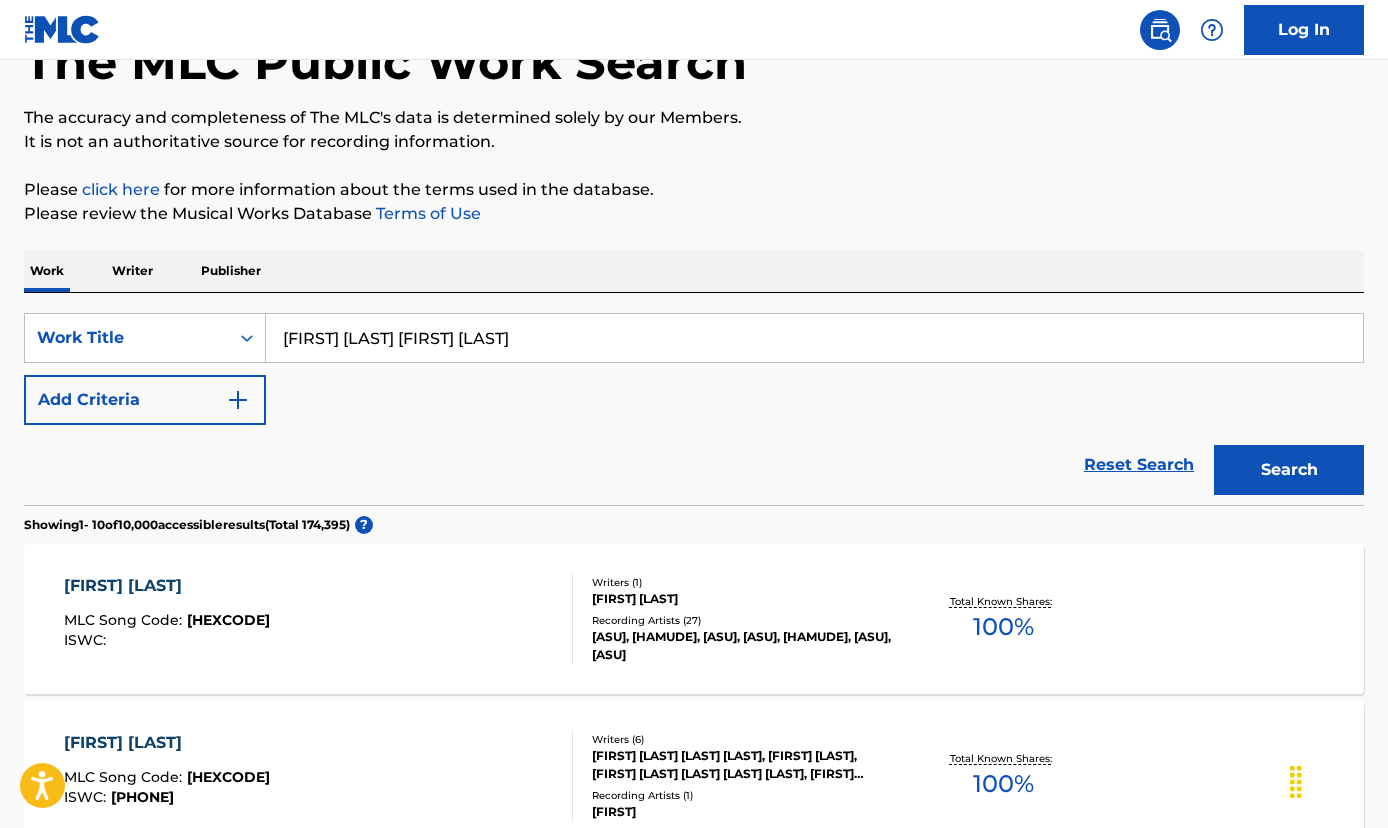 click on "Recording Artists ( 27 )" at bounding box center [741, 620] 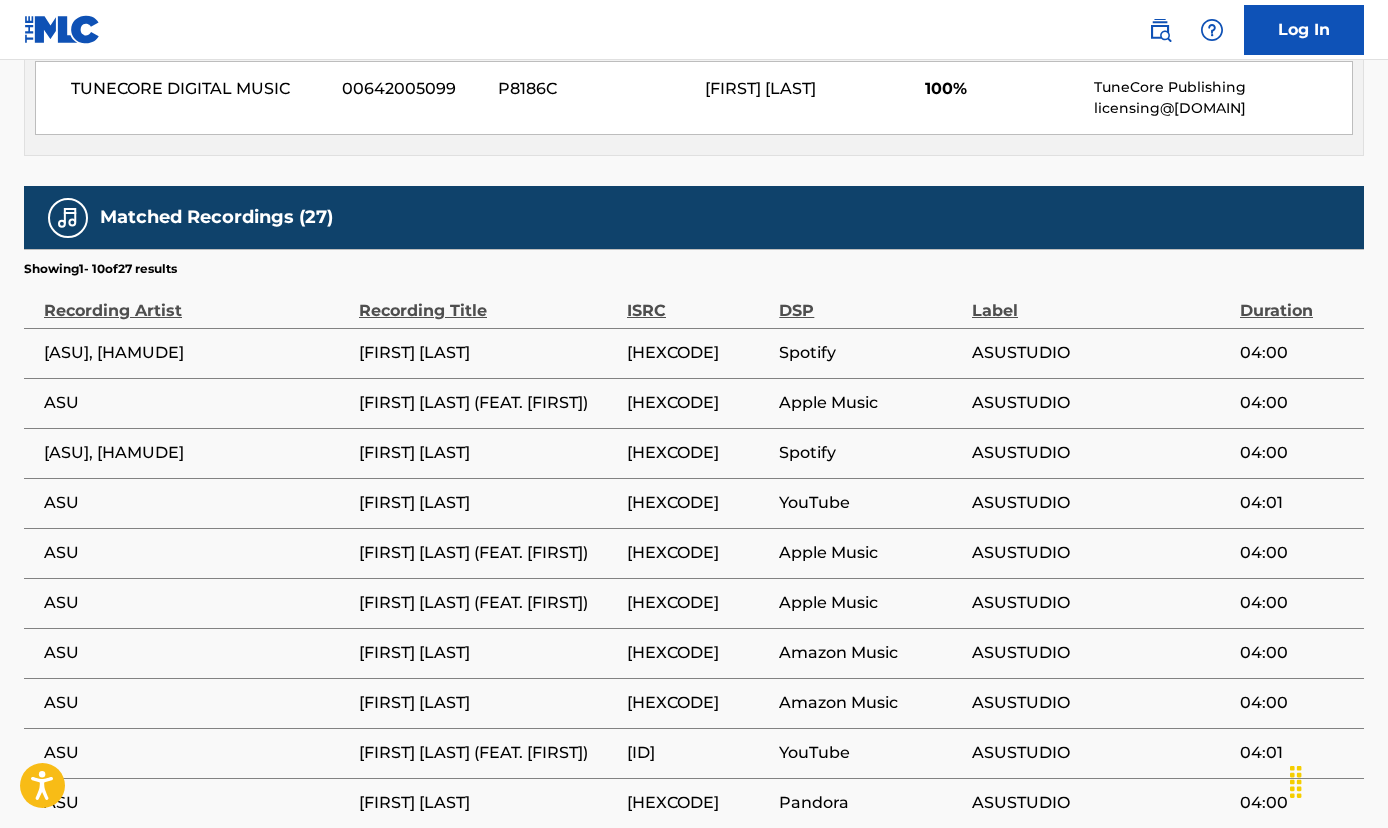scroll, scrollTop: 166, scrollLeft: 0, axis: vertical 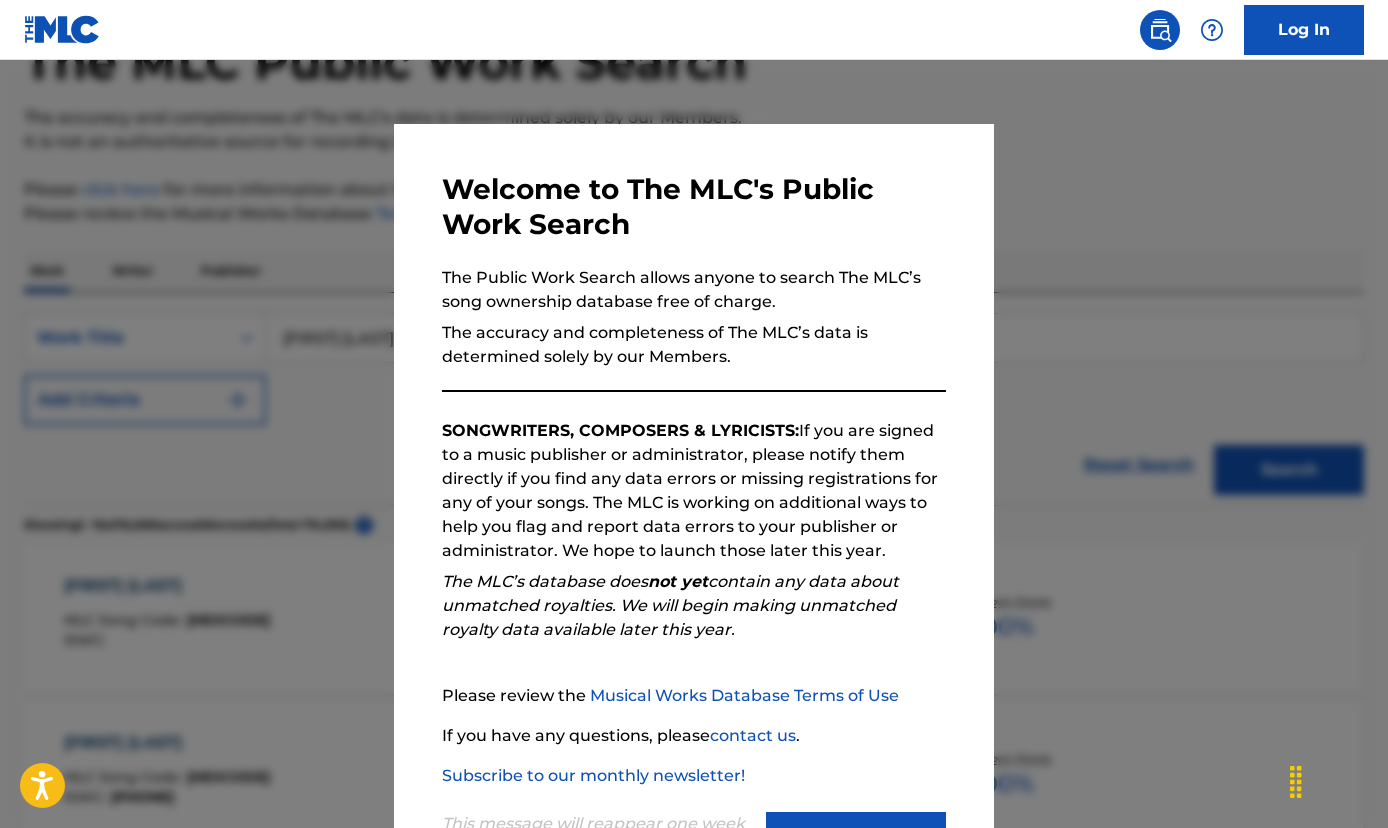 click at bounding box center [694, 474] 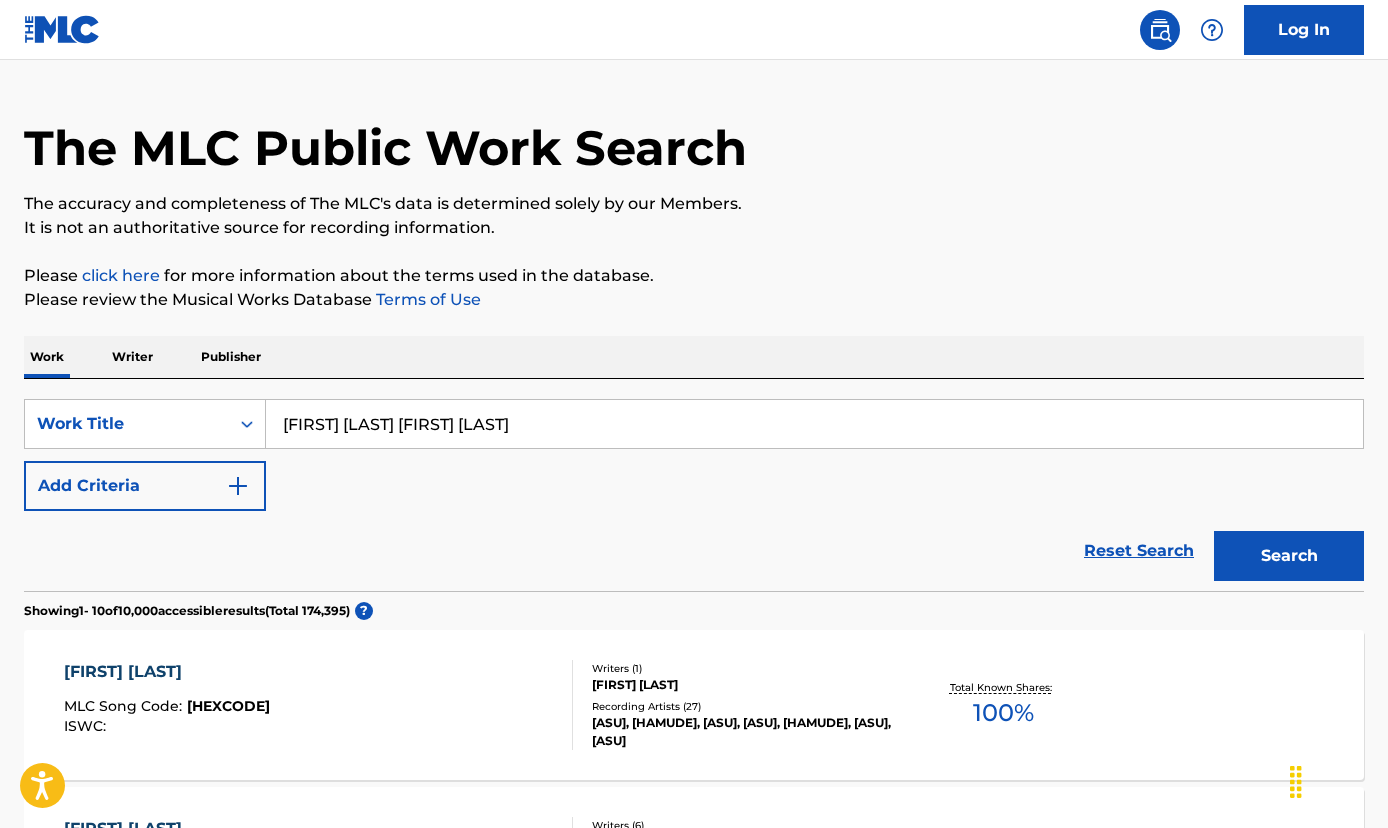 scroll, scrollTop: 45, scrollLeft: 0, axis: vertical 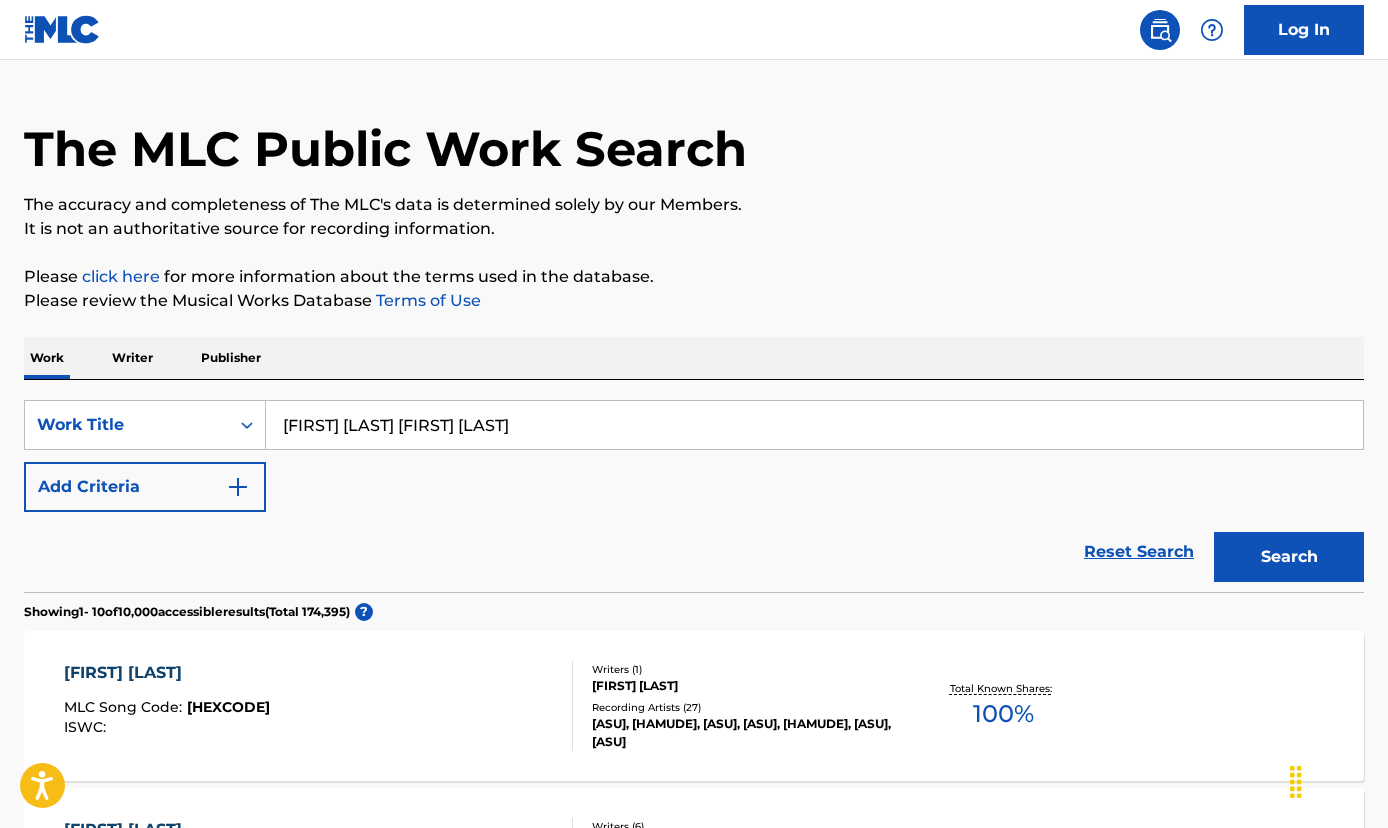 drag, startPoint x: 459, startPoint y: 437, endPoint x: 379, endPoint y: 428, distance: 80.50466 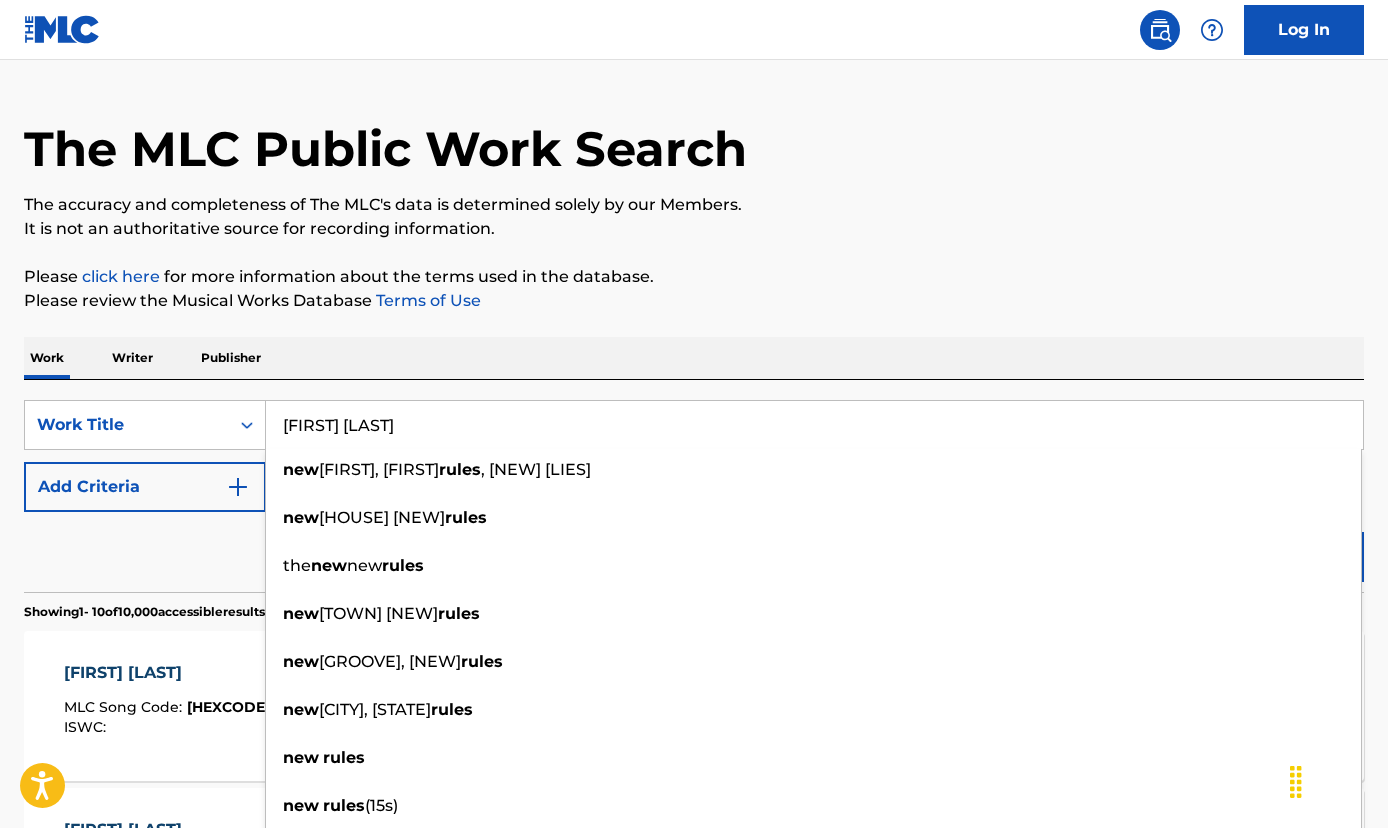 type on "[FIRST] [LAST]" 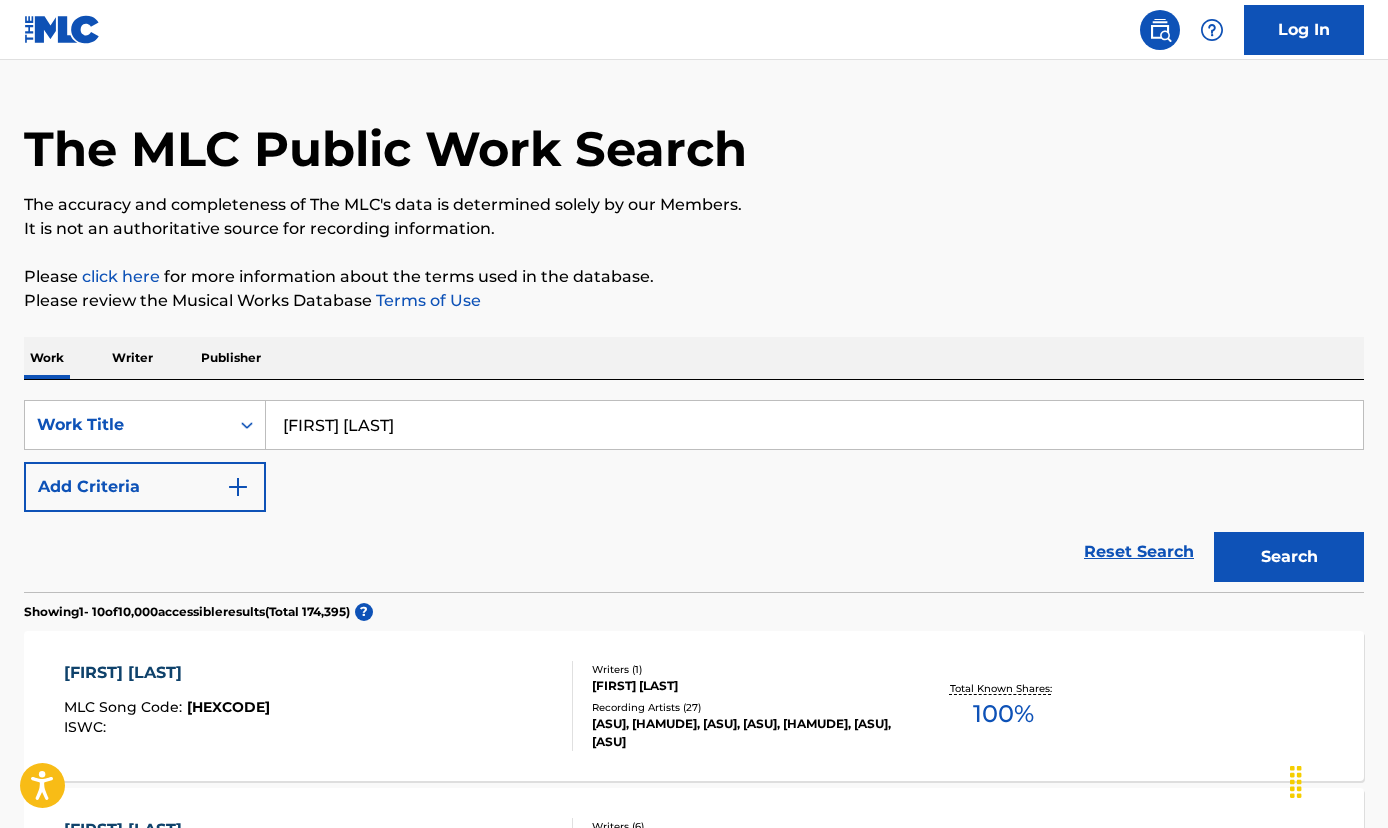 click on "Add Criteria" at bounding box center [145, 487] 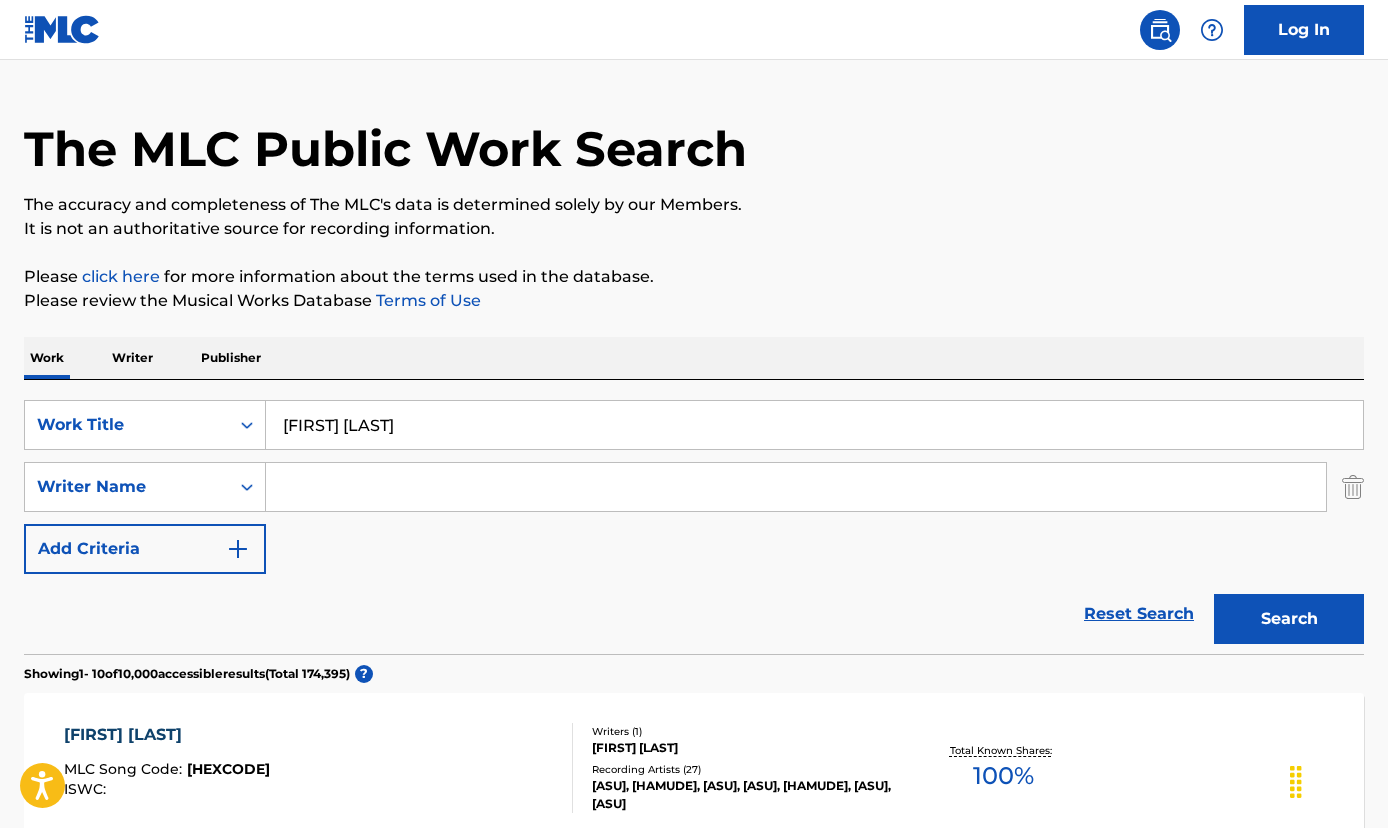 click at bounding box center [796, 487] 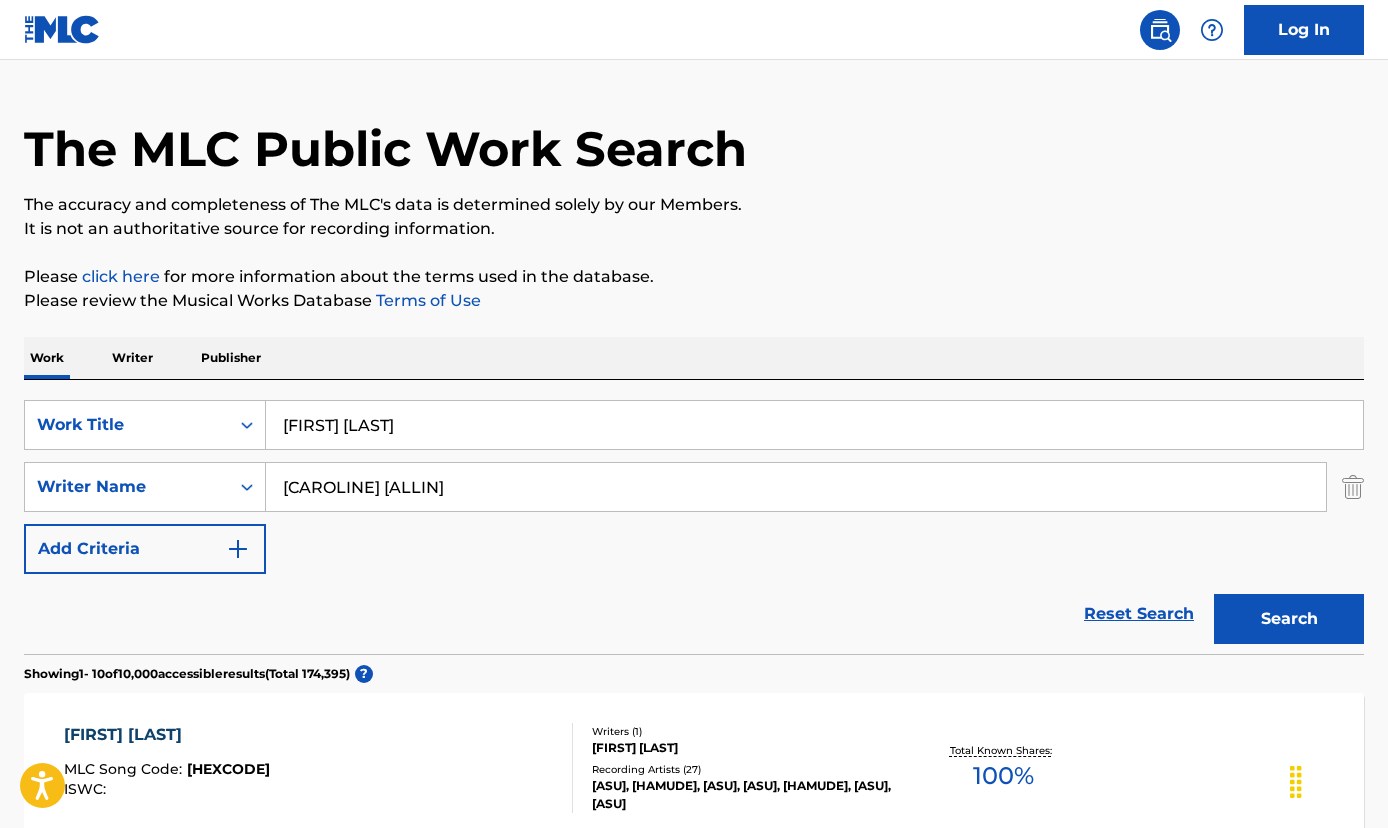 click on "Search" at bounding box center [1289, 619] 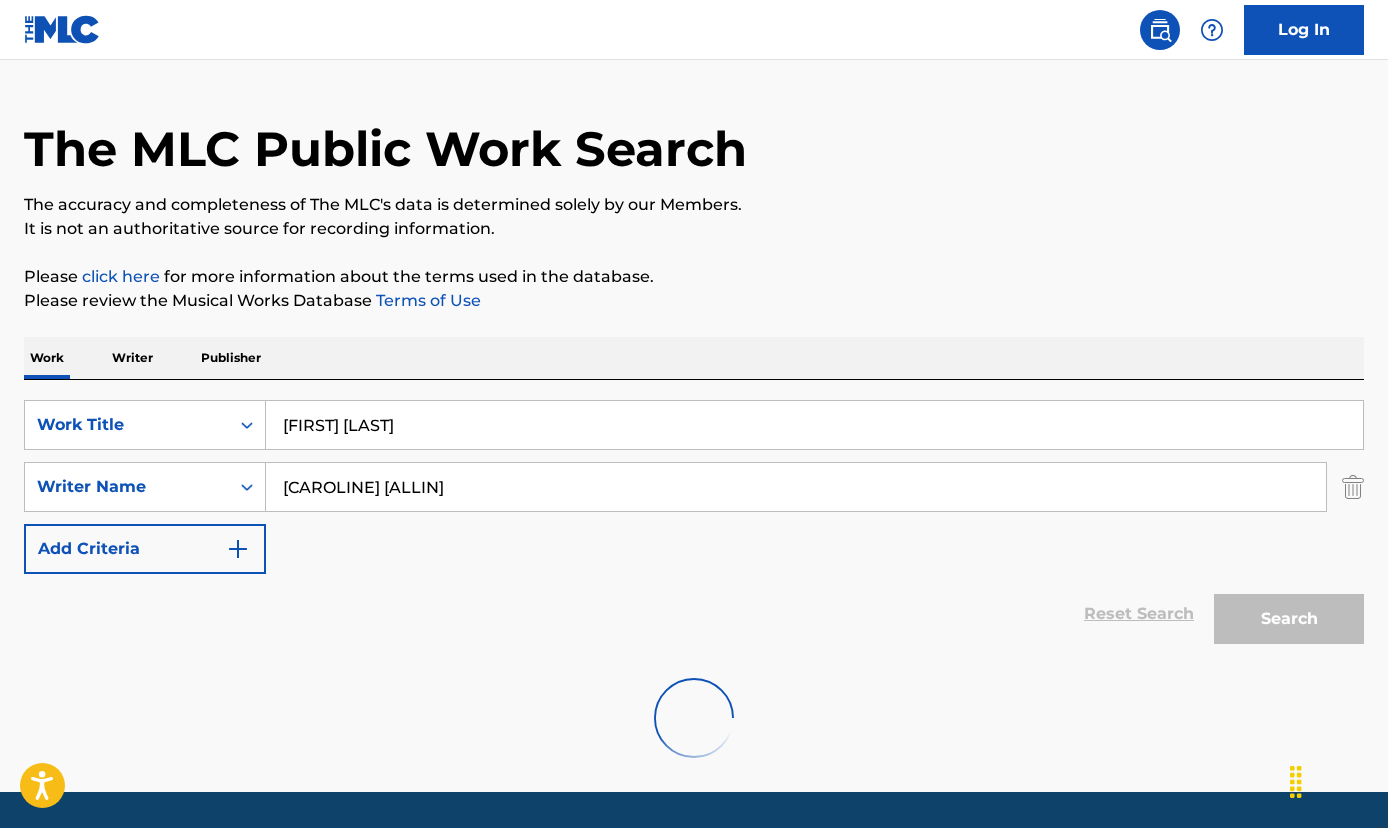 scroll, scrollTop: 40, scrollLeft: 0, axis: vertical 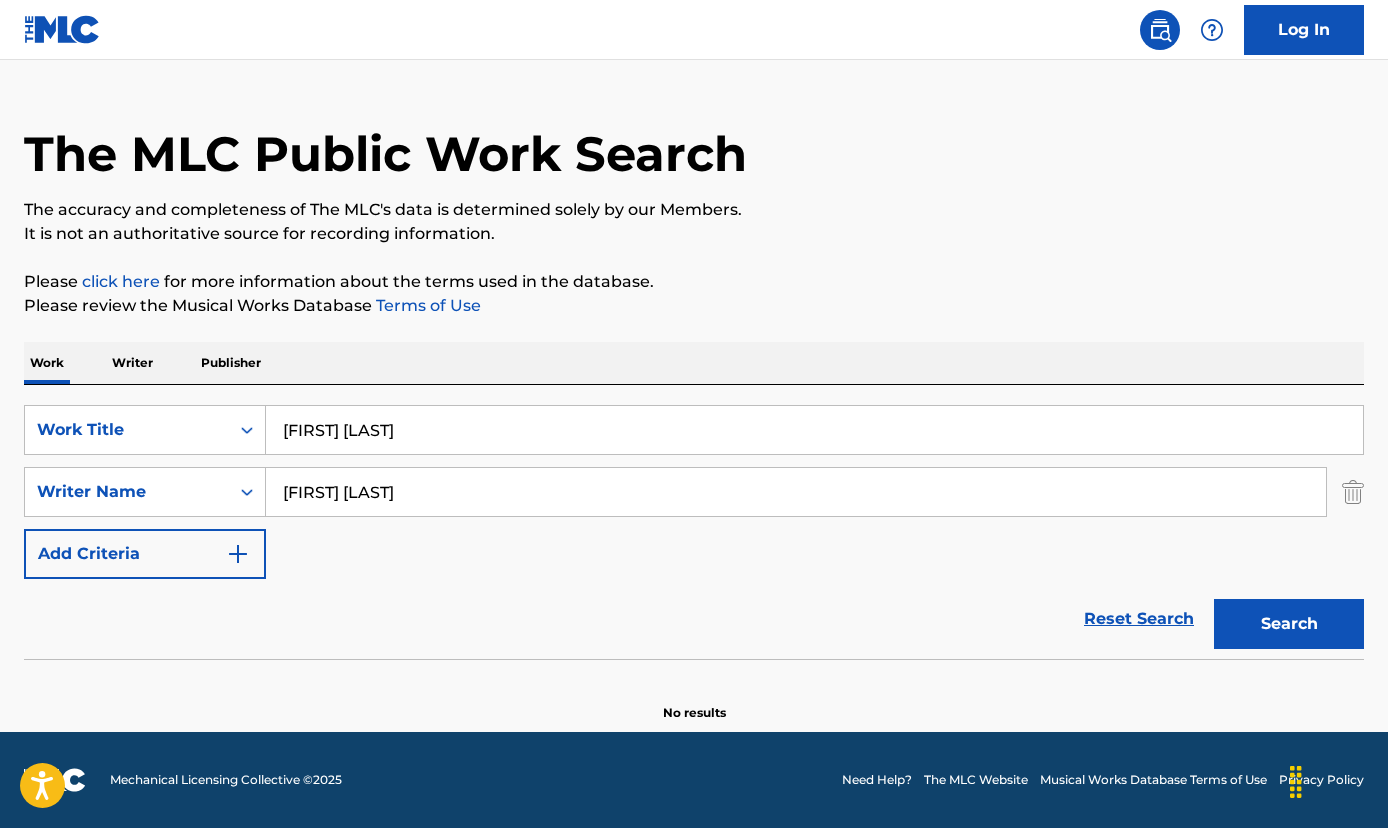 type on "[FIRST] [LAST]" 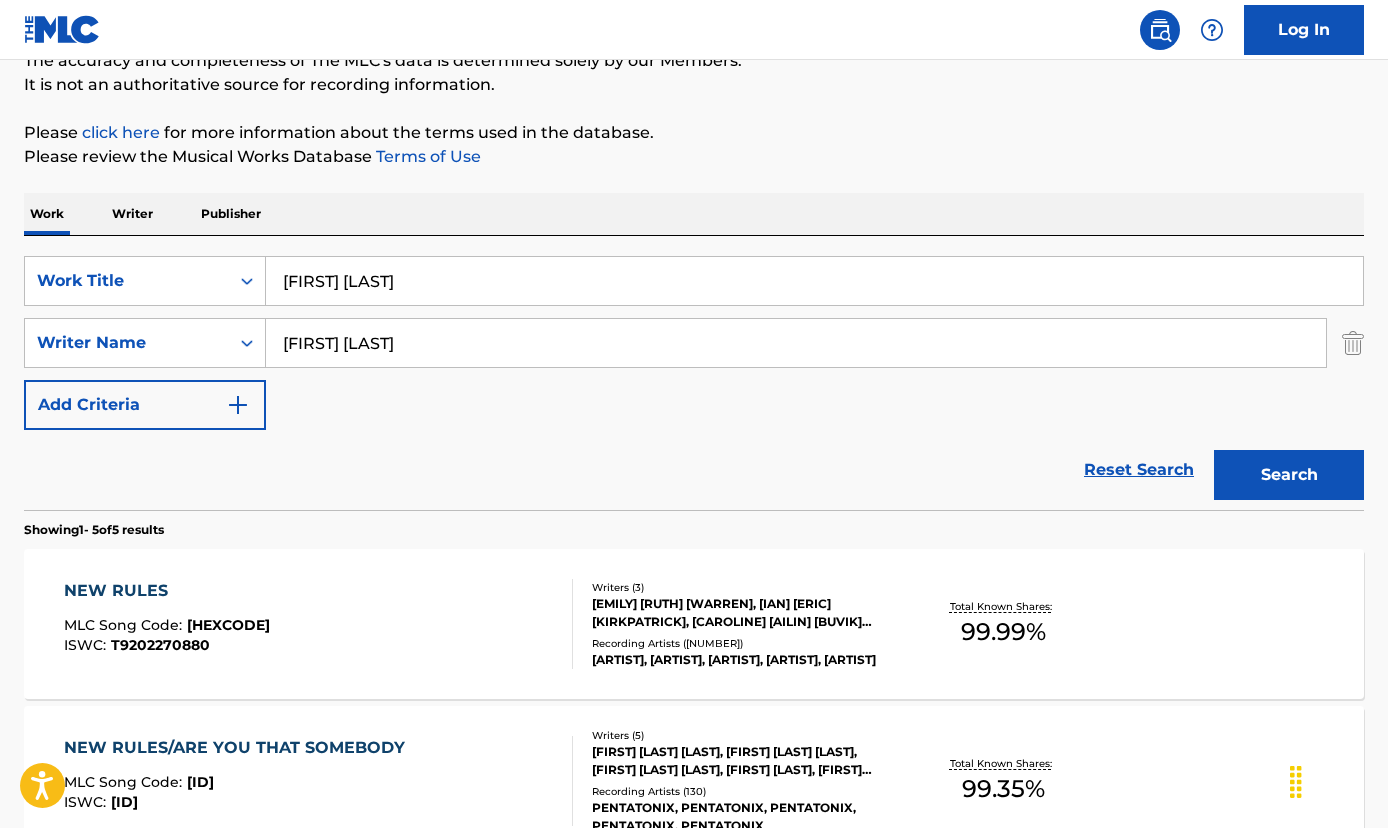scroll, scrollTop: 198, scrollLeft: 0, axis: vertical 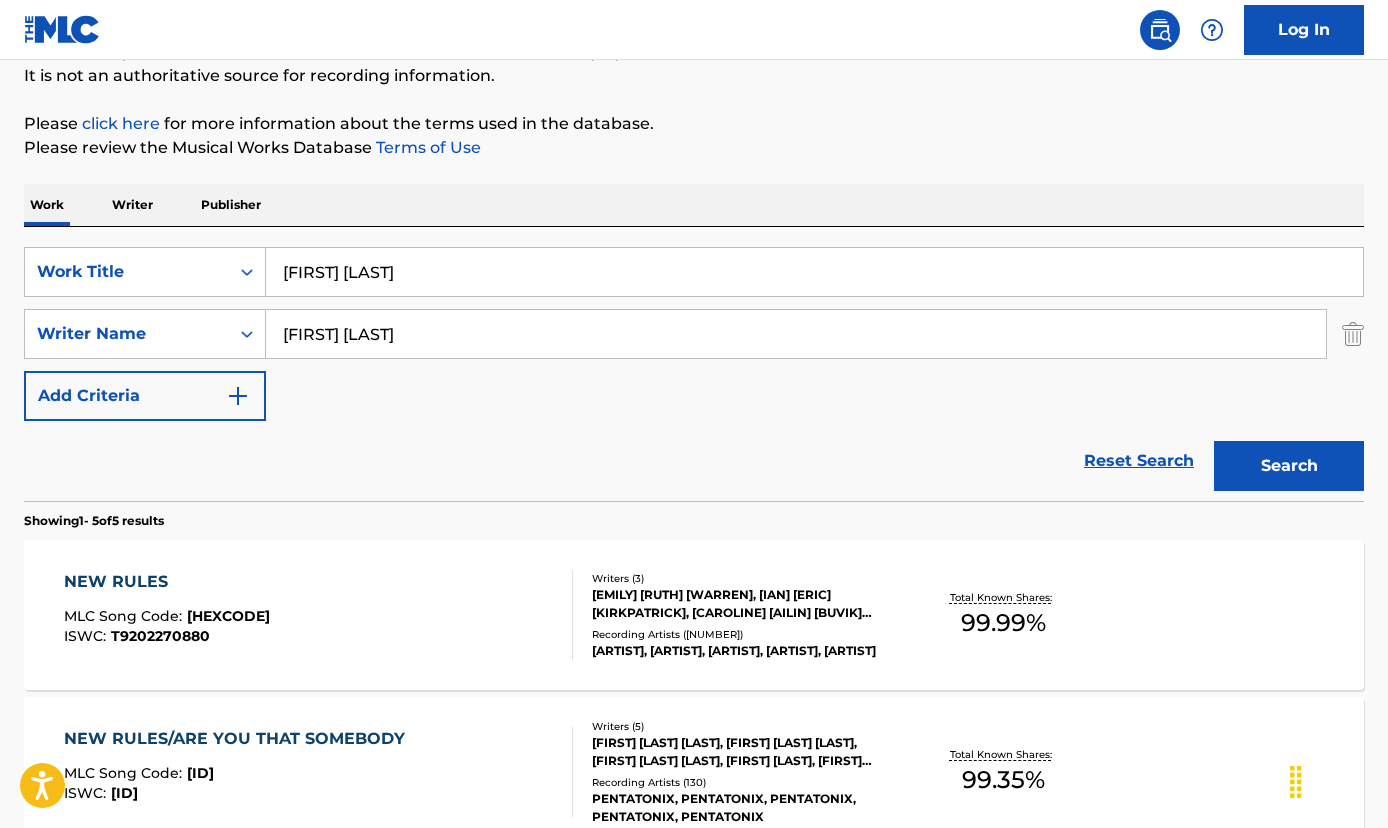 click on "[EMILY] [RUTH] [WARREN], [IAN] [ERIC] [KIRKPATRICK], [CAROLINE] [AILIN] [BUVIK] [FUROEYEN]" at bounding box center (741, 604) 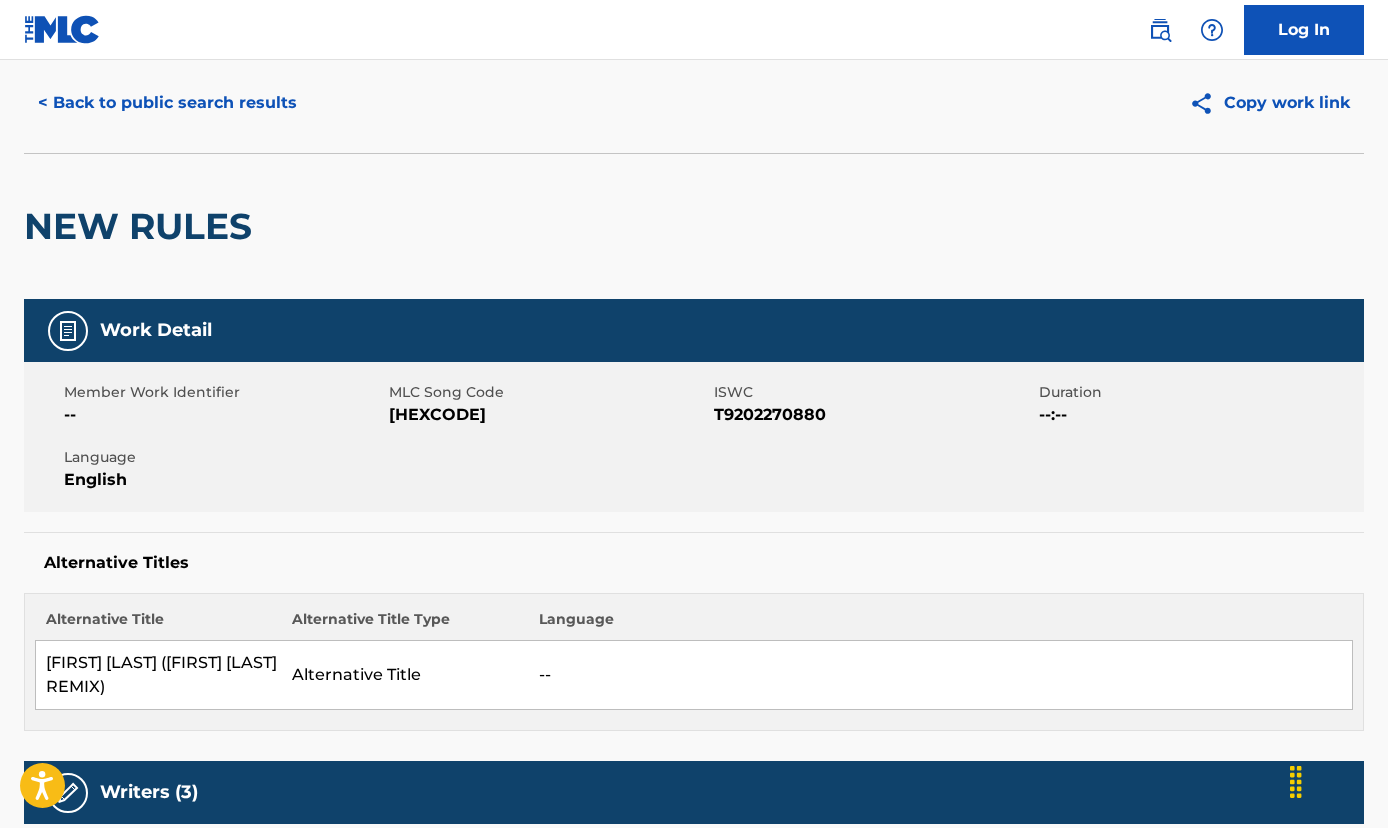 scroll, scrollTop: 0, scrollLeft: 0, axis: both 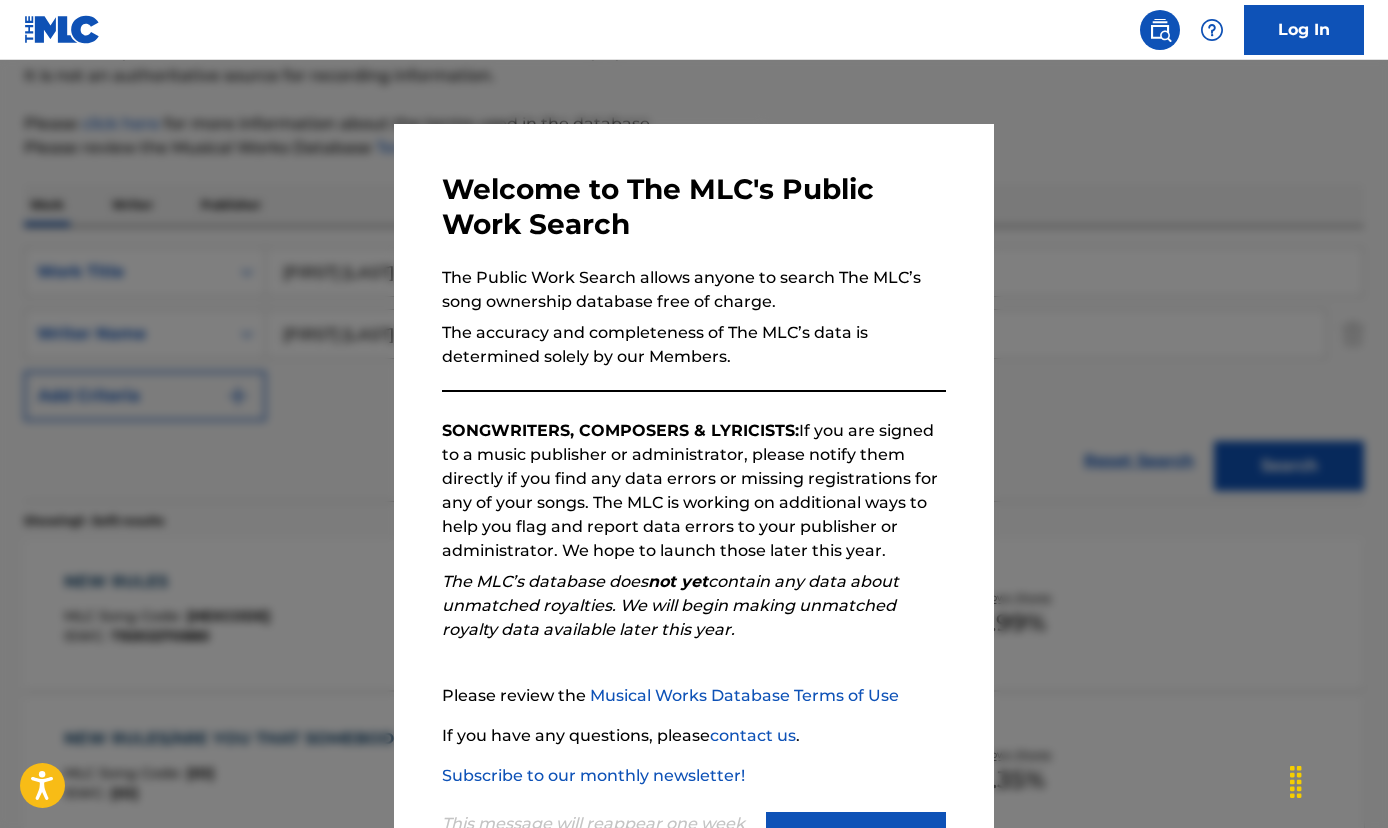 click on "Continue" at bounding box center (856, 837) 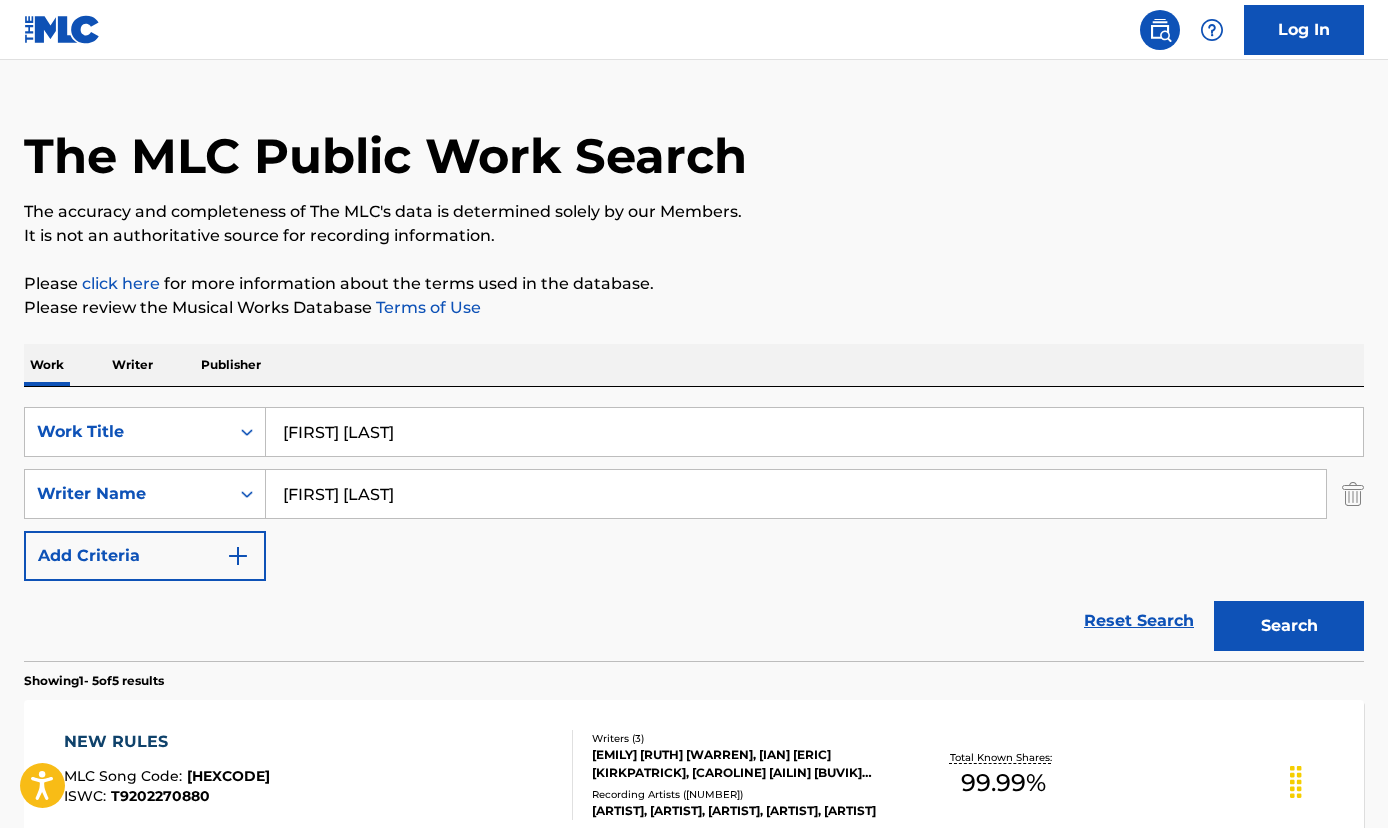 scroll, scrollTop: 56, scrollLeft: 0, axis: vertical 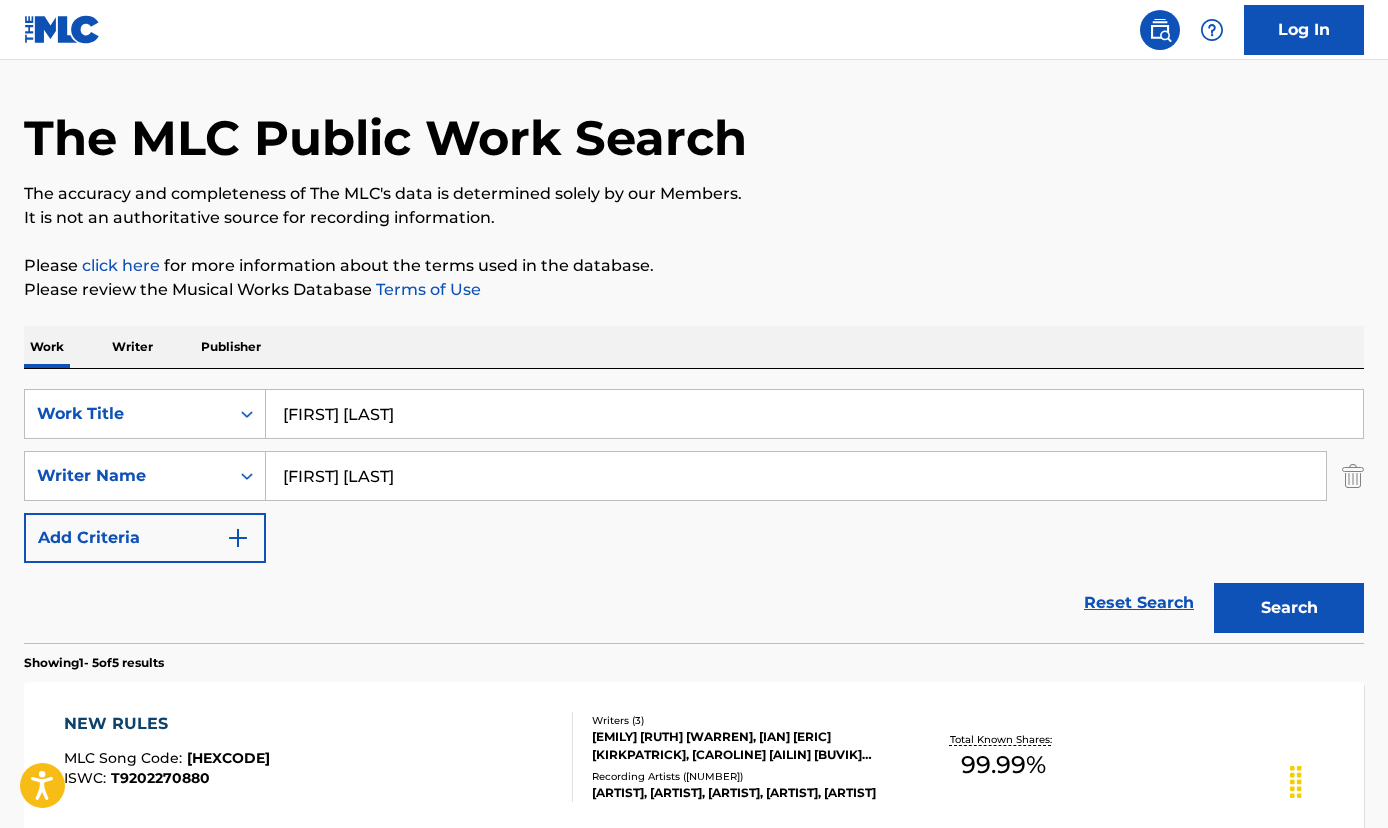 click on "NEW RULES" at bounding box center (167, 724) 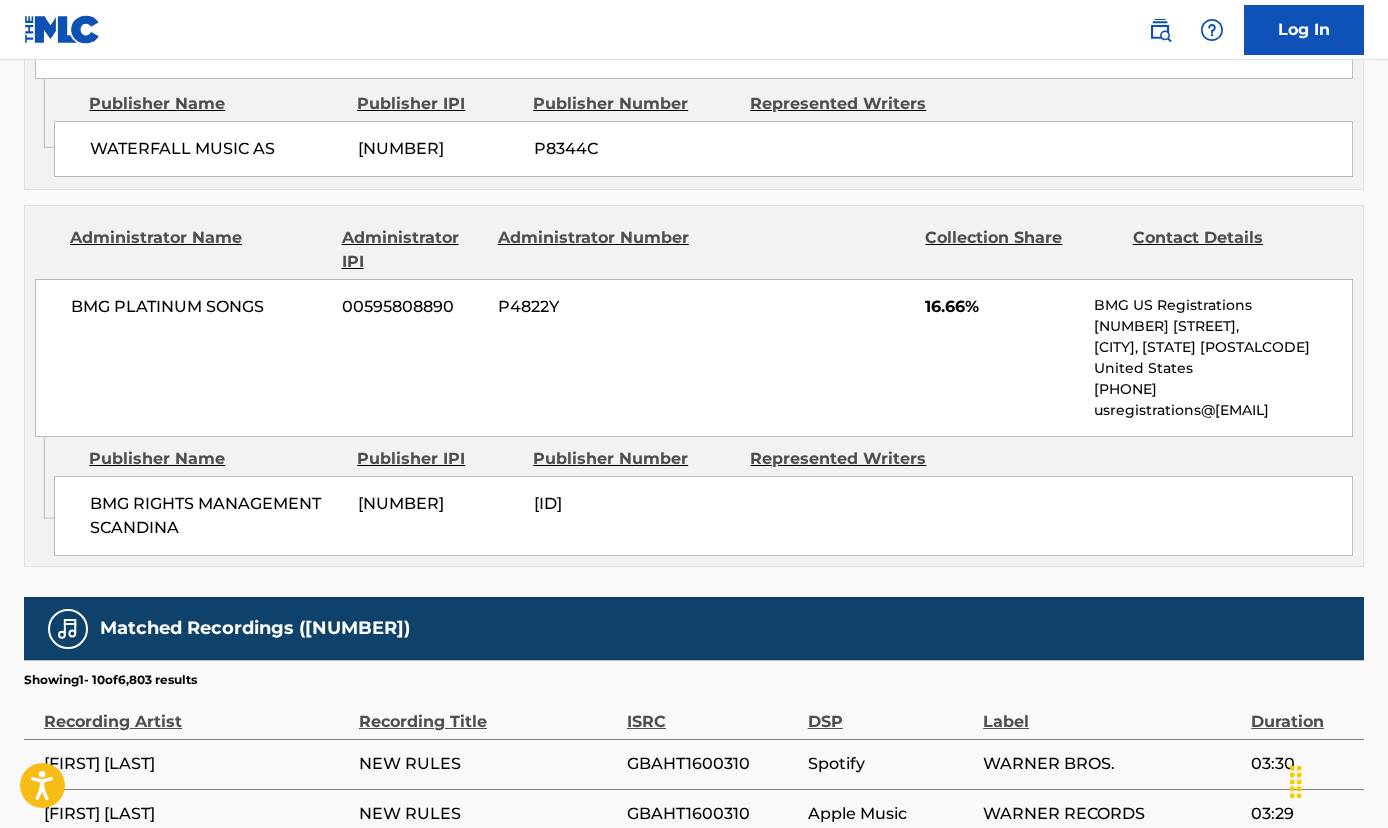 scroll, scrollTop: 2441, scrollLeft: 0, axis: vertical 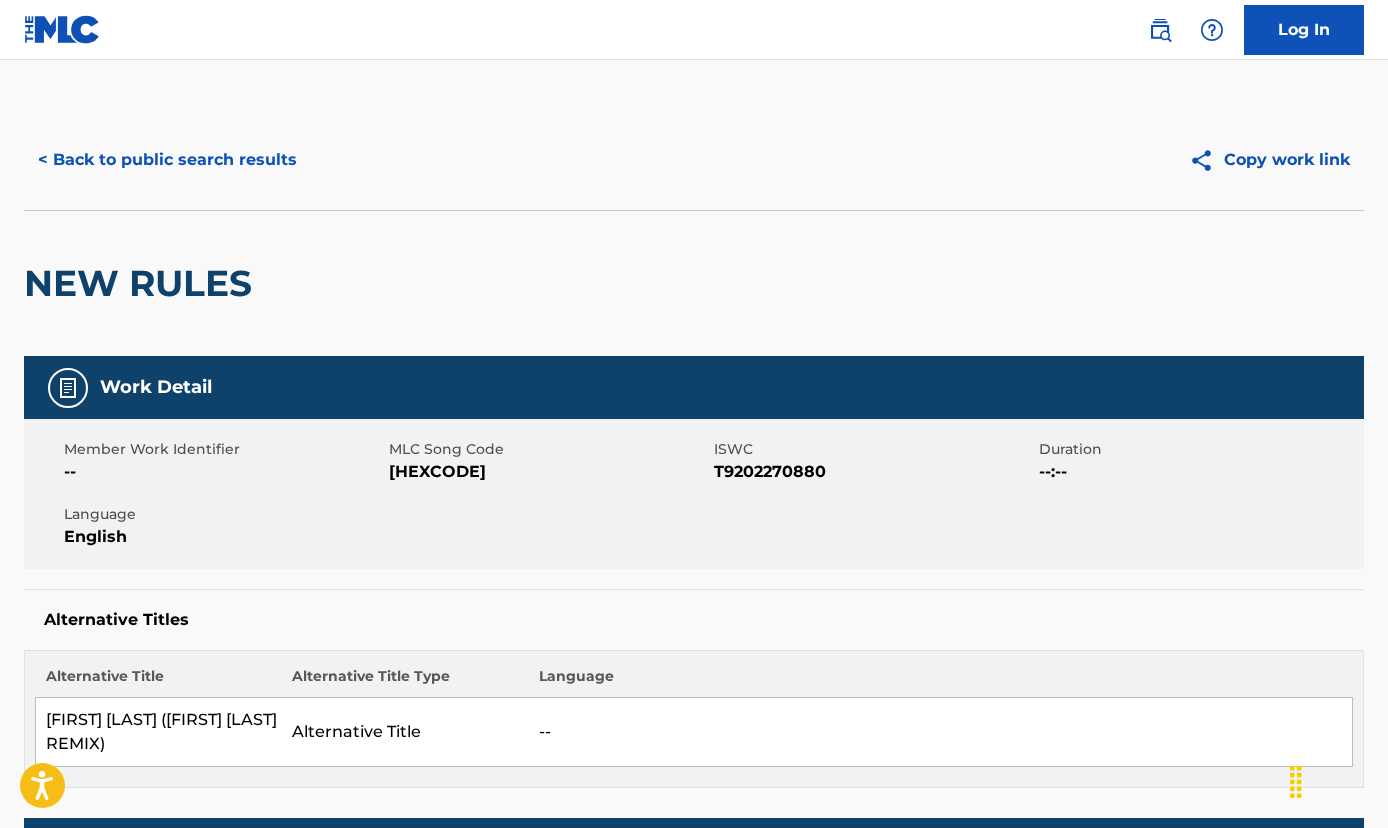 click on "< Back to public search results" at bounding box center [167, 160] 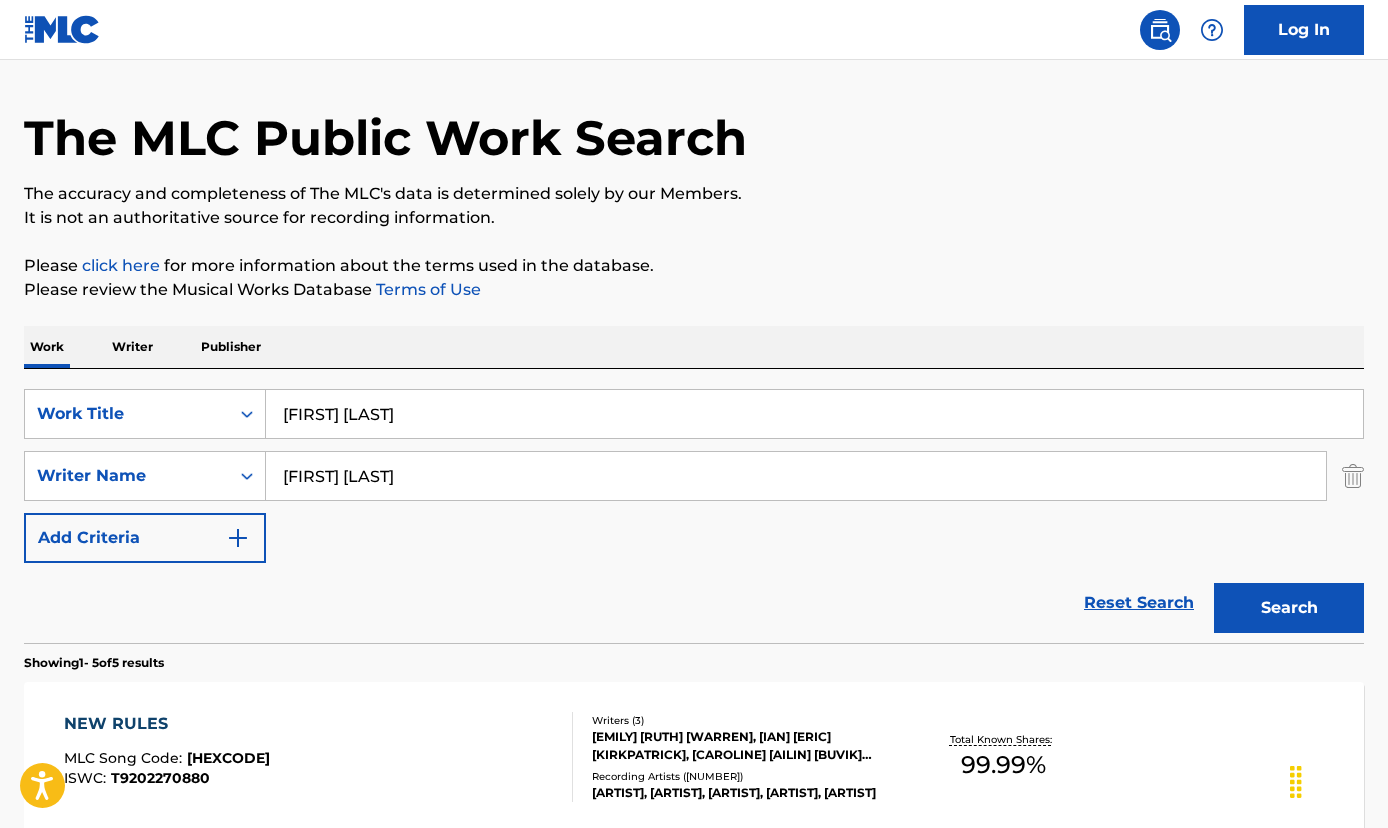 click at bounding box center (62, 29) 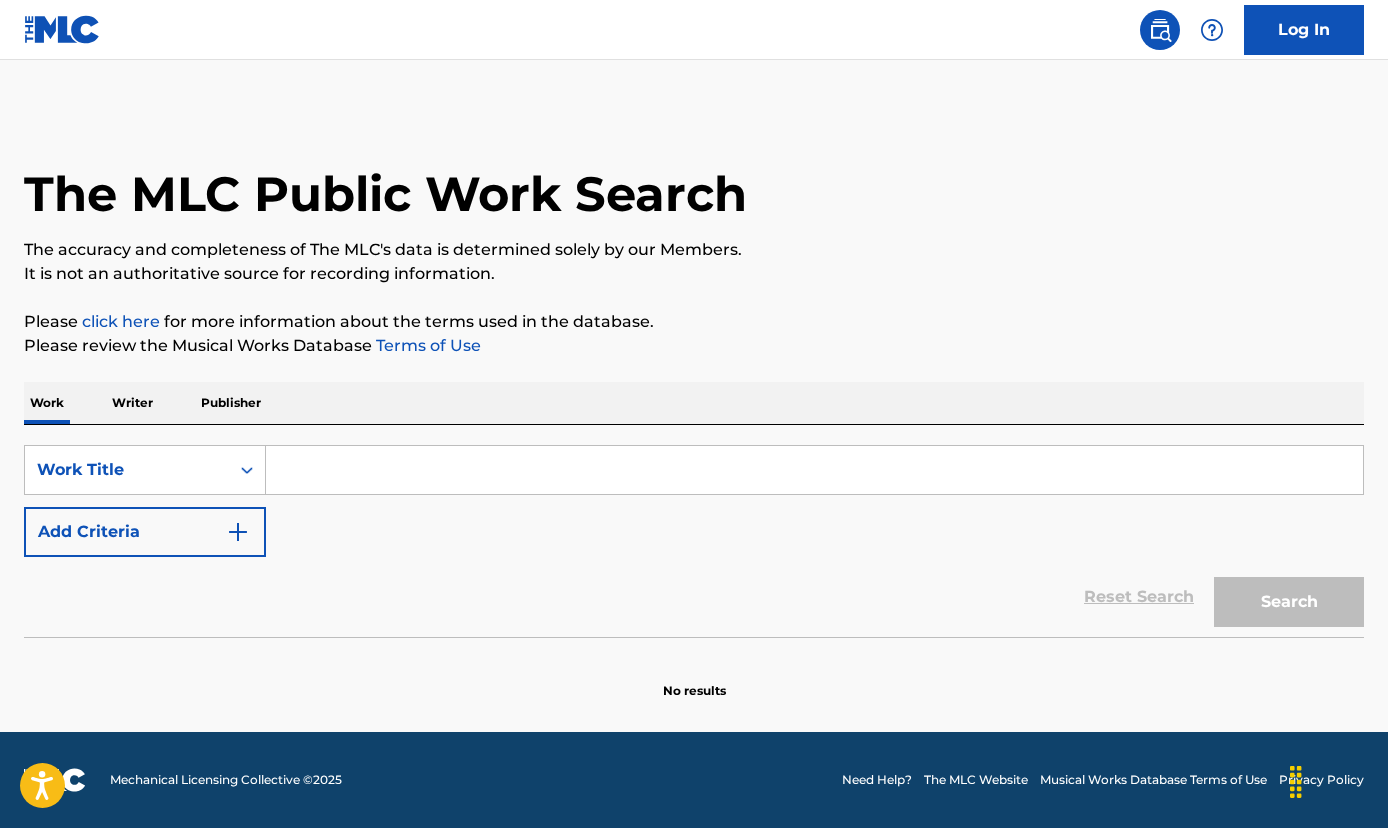 click at bounding box center (814, 470) 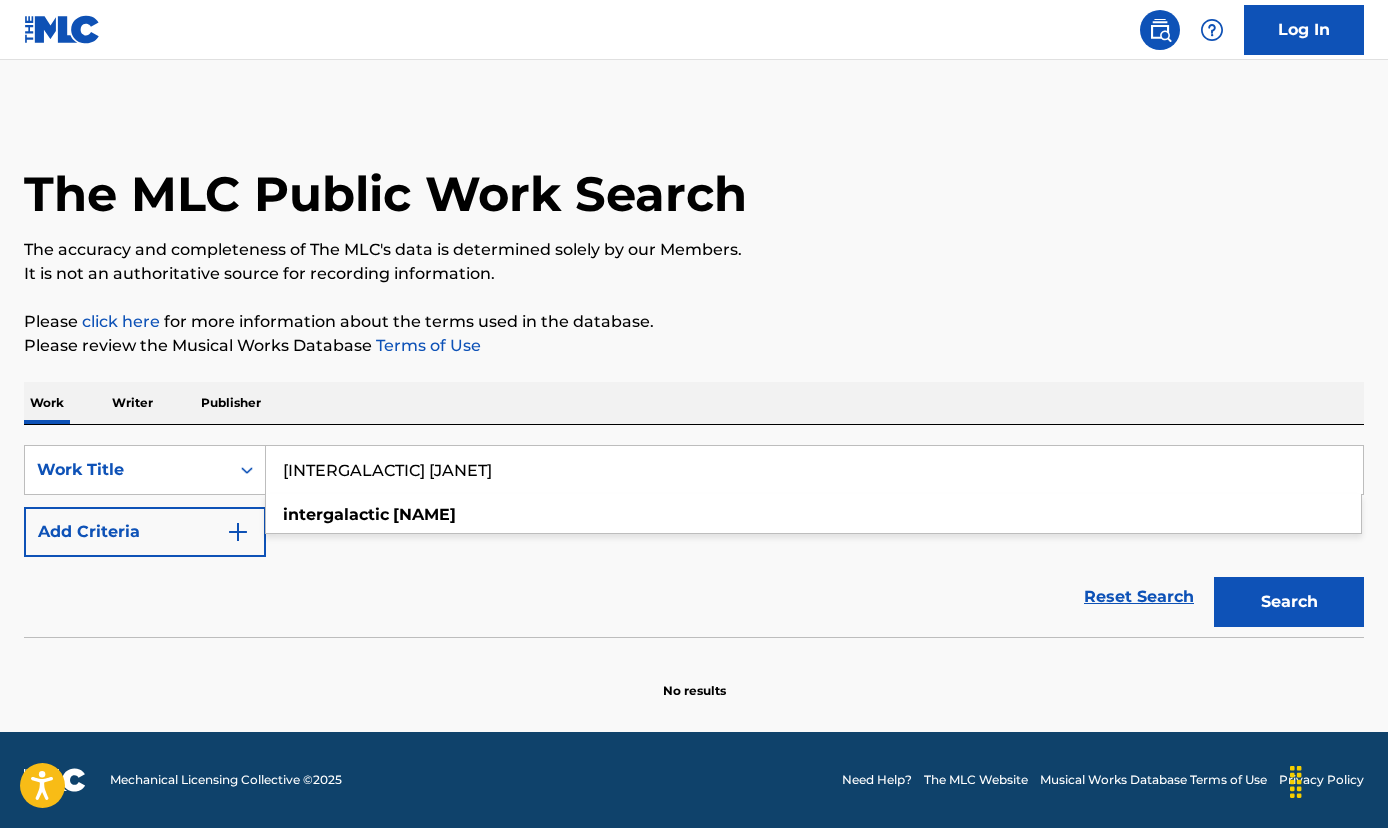 type on "[INTERGALACTIC] [JANET]" 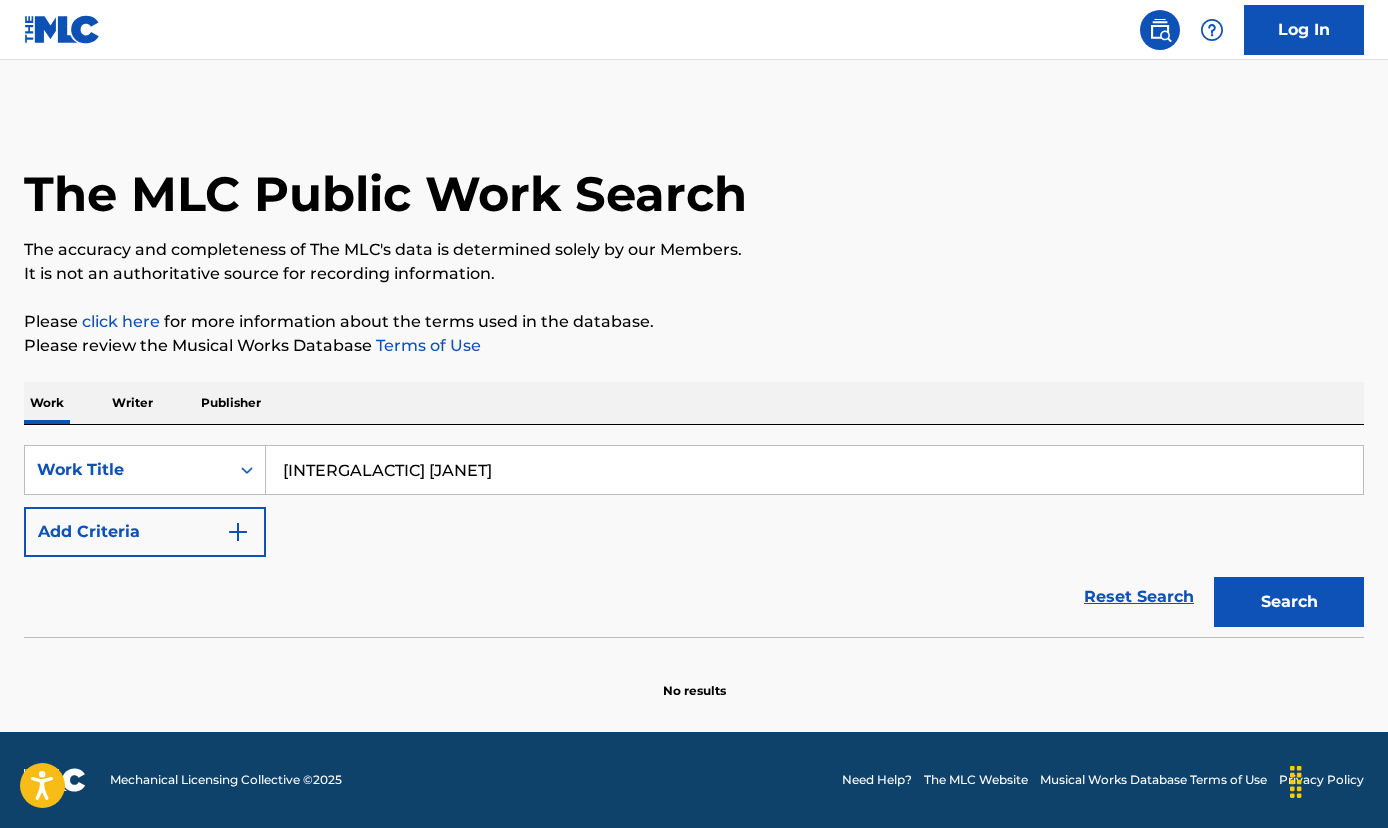 click on "Search" at bounding box center (1284, 597) 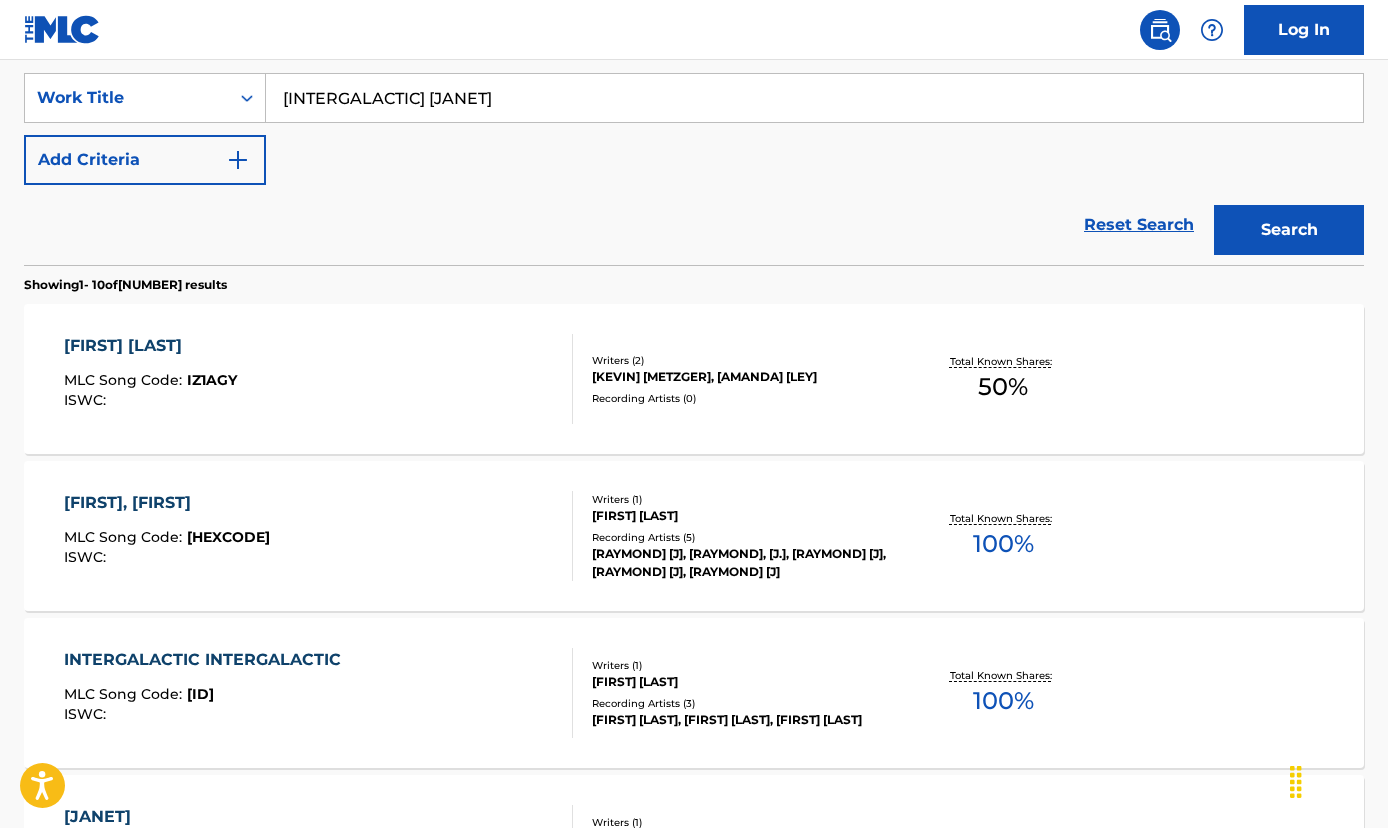 scroll, scrollTop: 390, scrollLeft: 0, axis: vertical 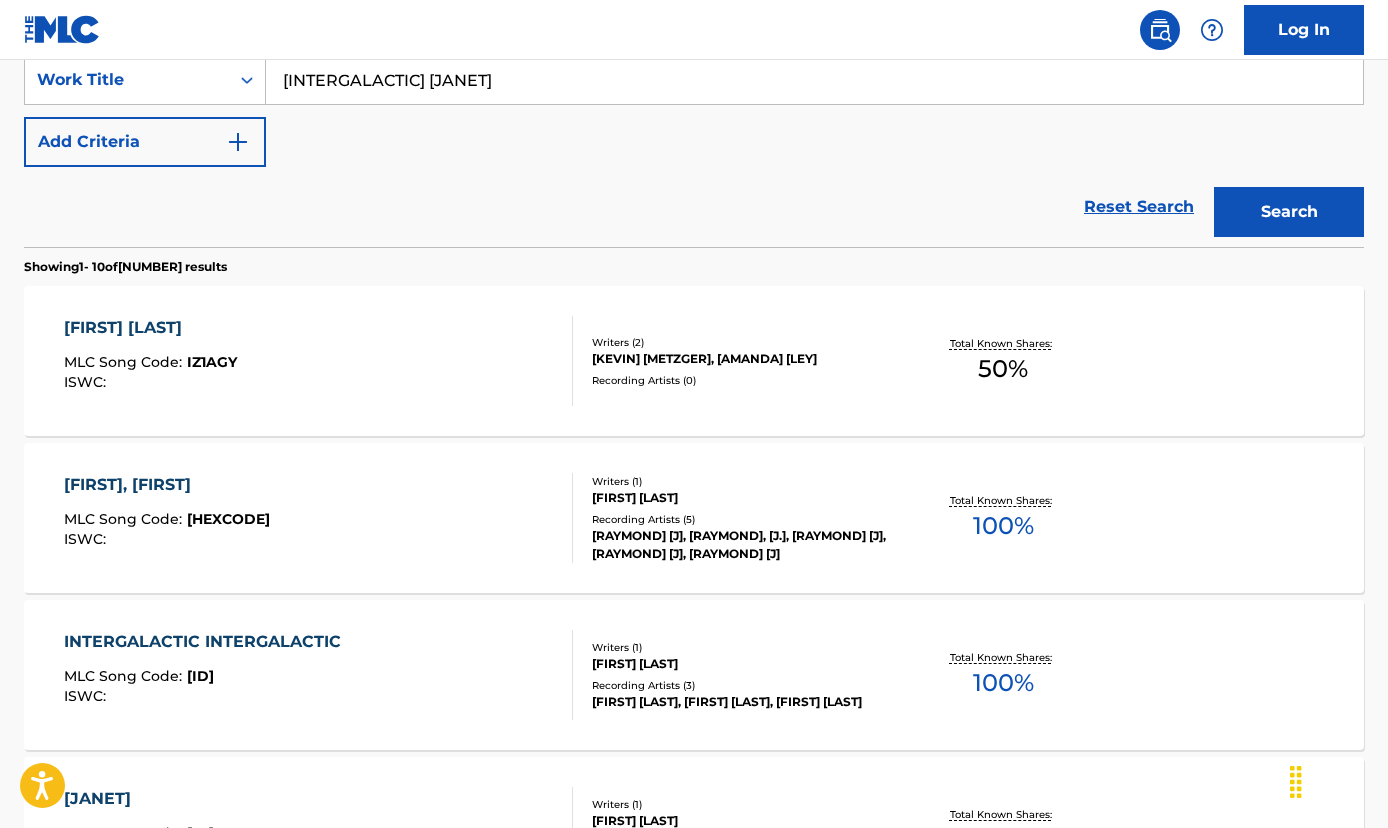 click on "[FIRST] [LAST]" at bounding box center [150, 328] 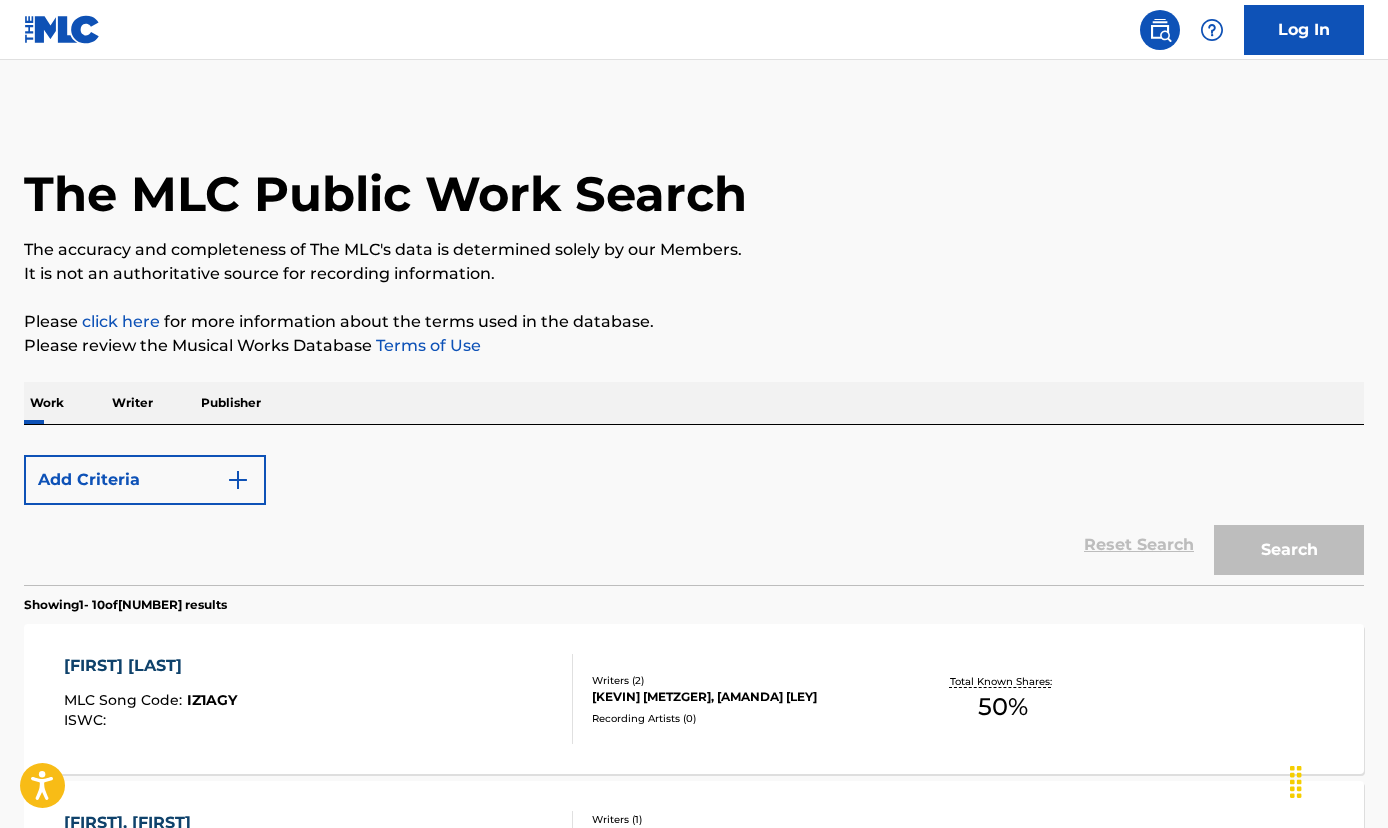 scroll, scrollTop: 390, scrollLeft: 0, axis: vertical 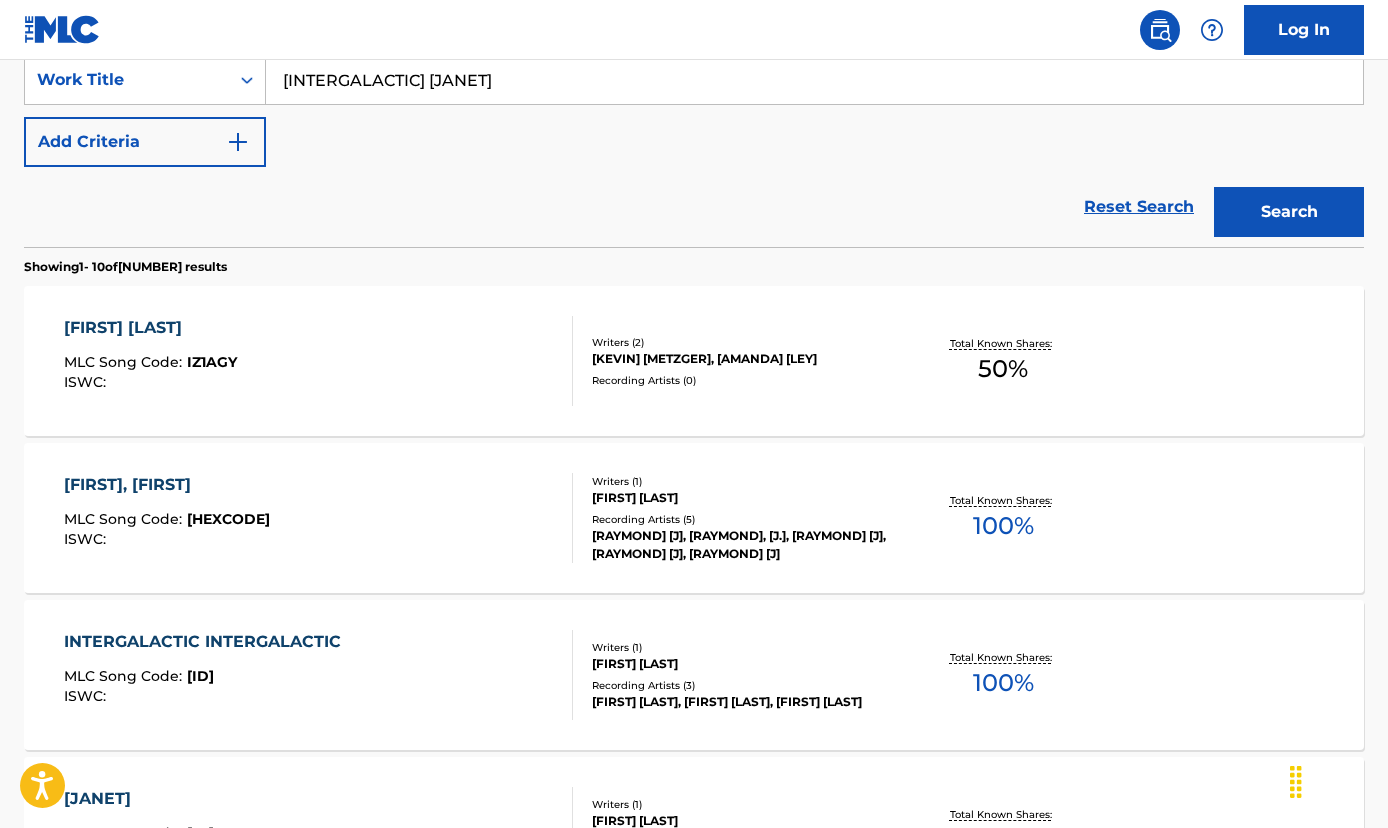 click on "[FIRST] [LAST]" at bounding box center [150, 328] 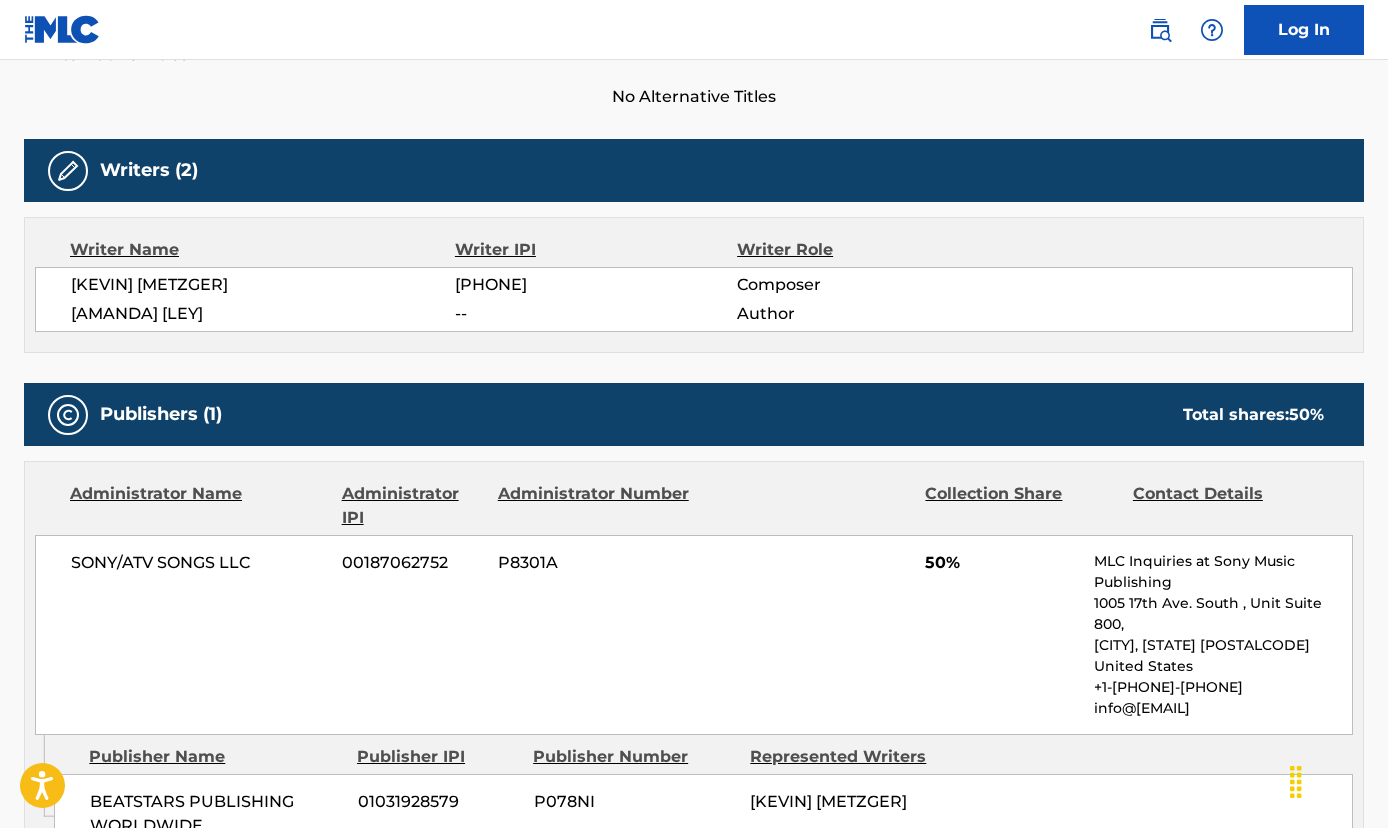 scroll, scrollTop: 547, scrollLeft: 0, axis: vertical 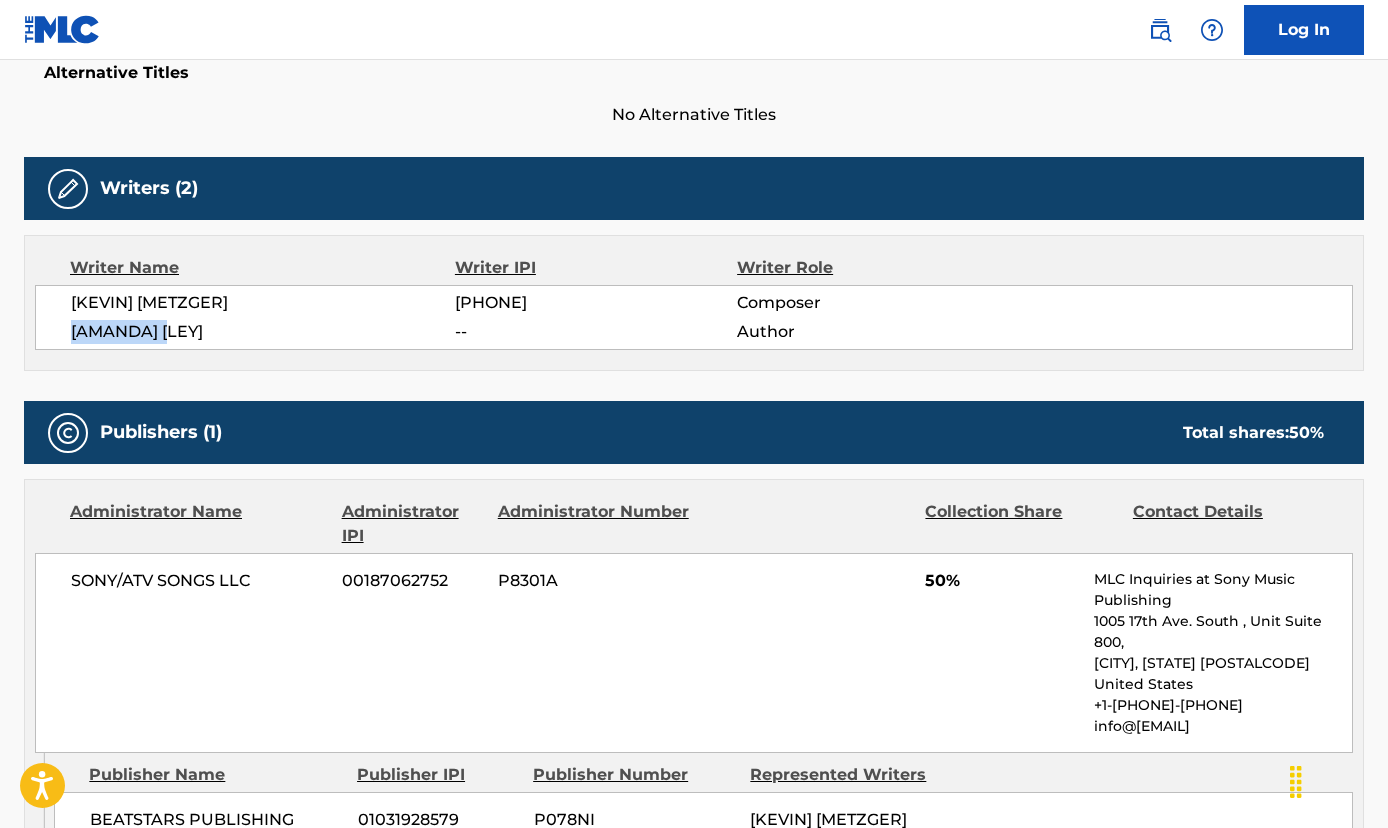 drag, startPoint x: 209, startPoint y: 337, endPoint x: 66, endPoint y: 328, distance: 143.28294 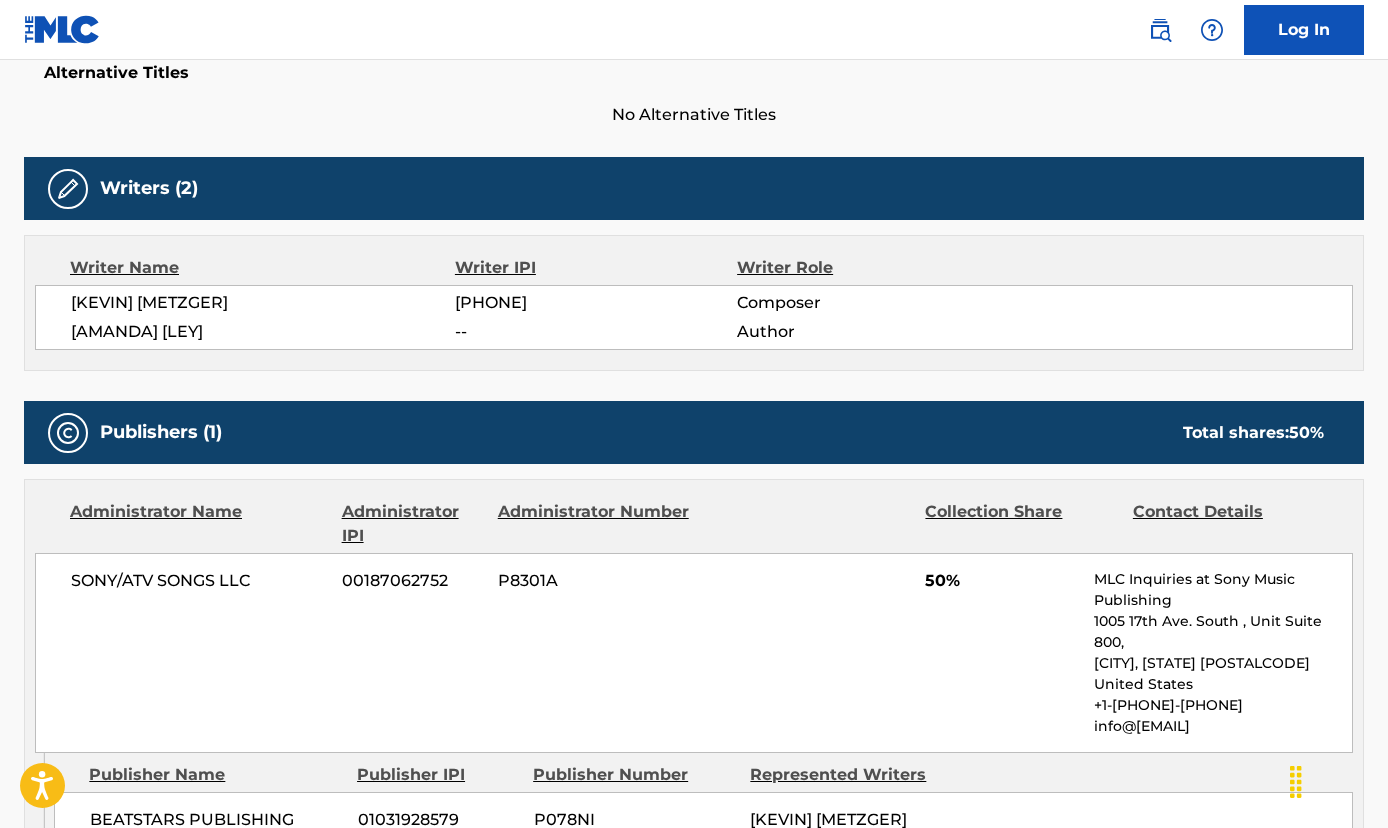 click on "Writer Name Writer IPI Writer Role [FIRST] [LAST] [ID] Composer [FIRST] [LAST] -- Author" at bounding box center [694, 303] 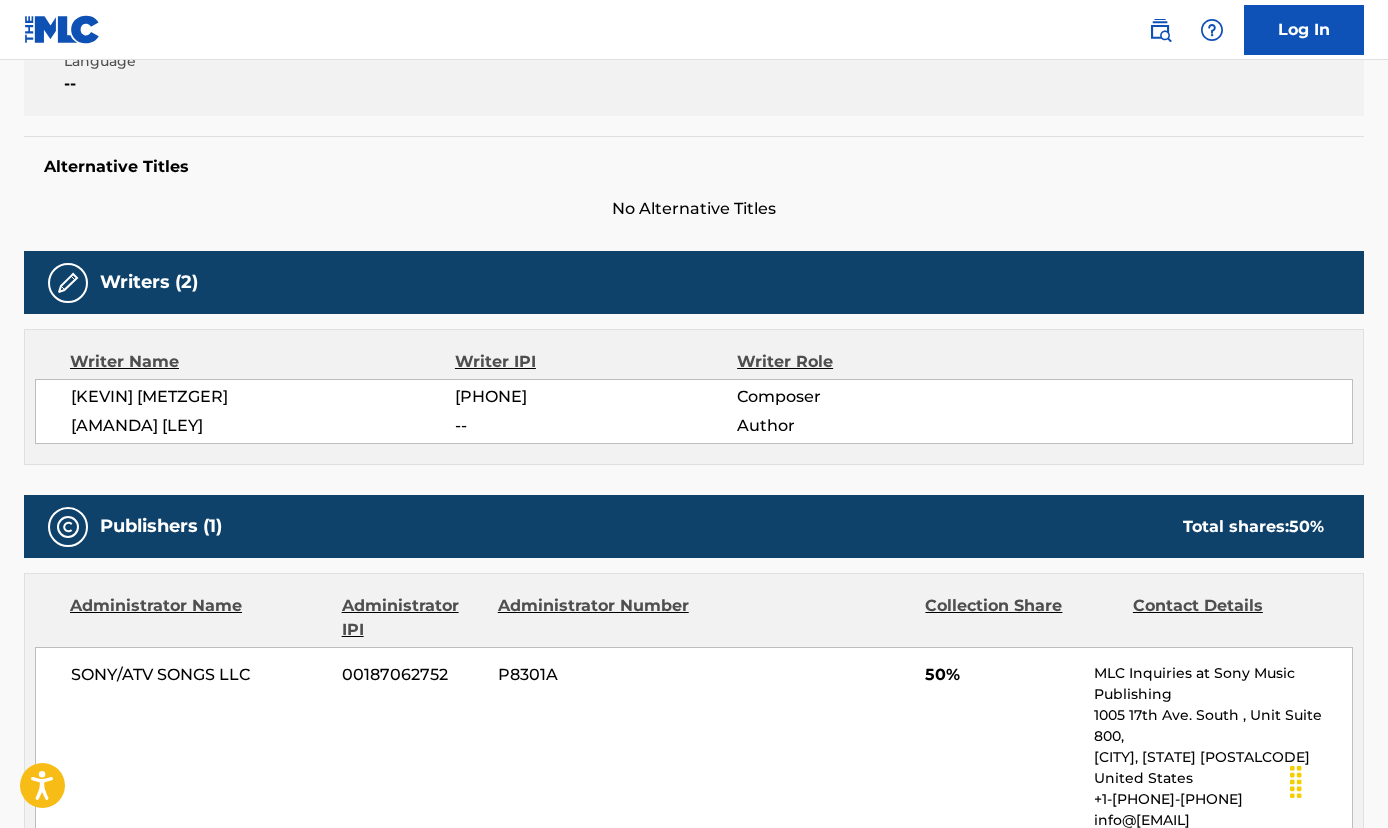 scroll, scrollTop: 477, scrollLeft: 0, axis: vertical 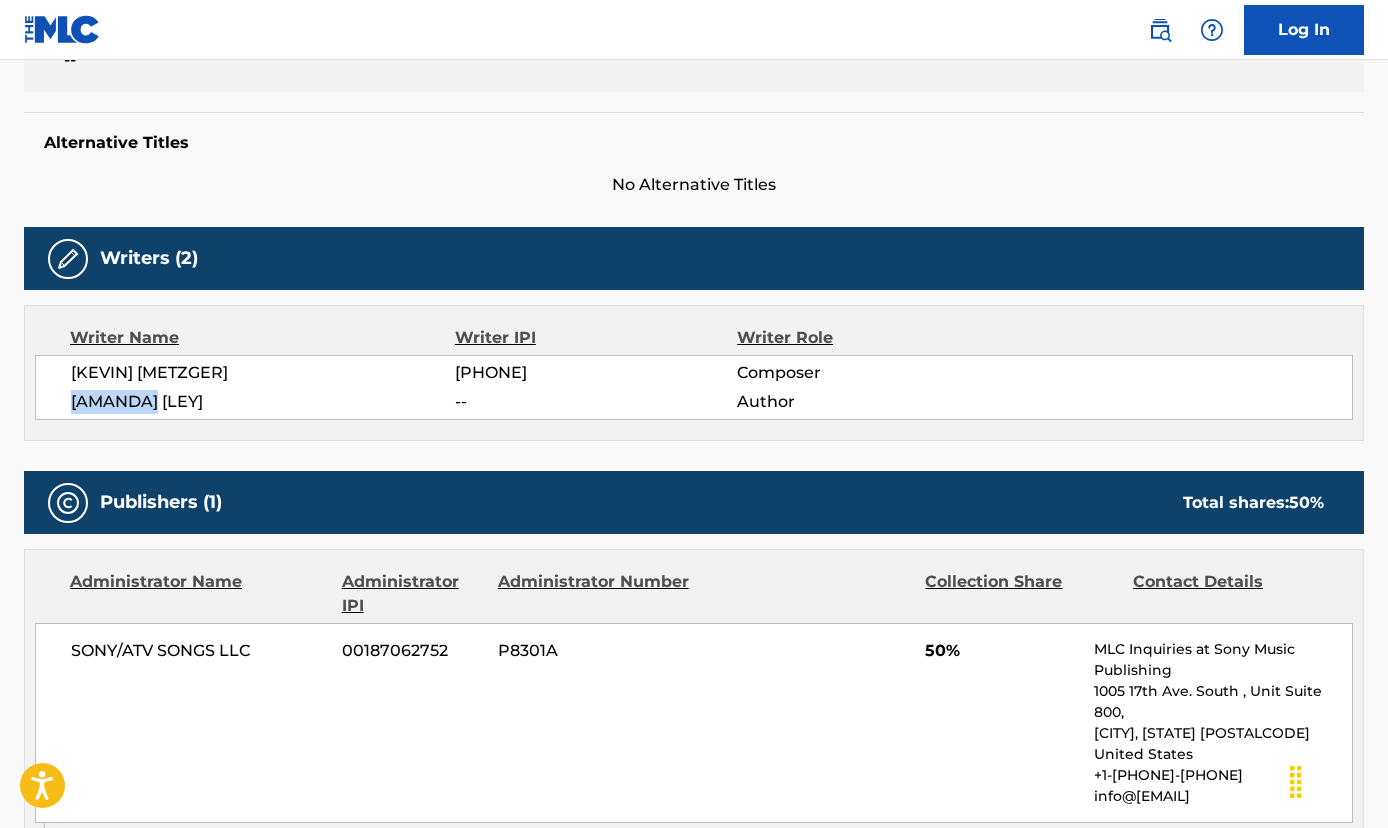 drag, startPoint x: 70, startPoint y: 404, endPoint x: 167, endPoint y: 407, distance: 97.04638 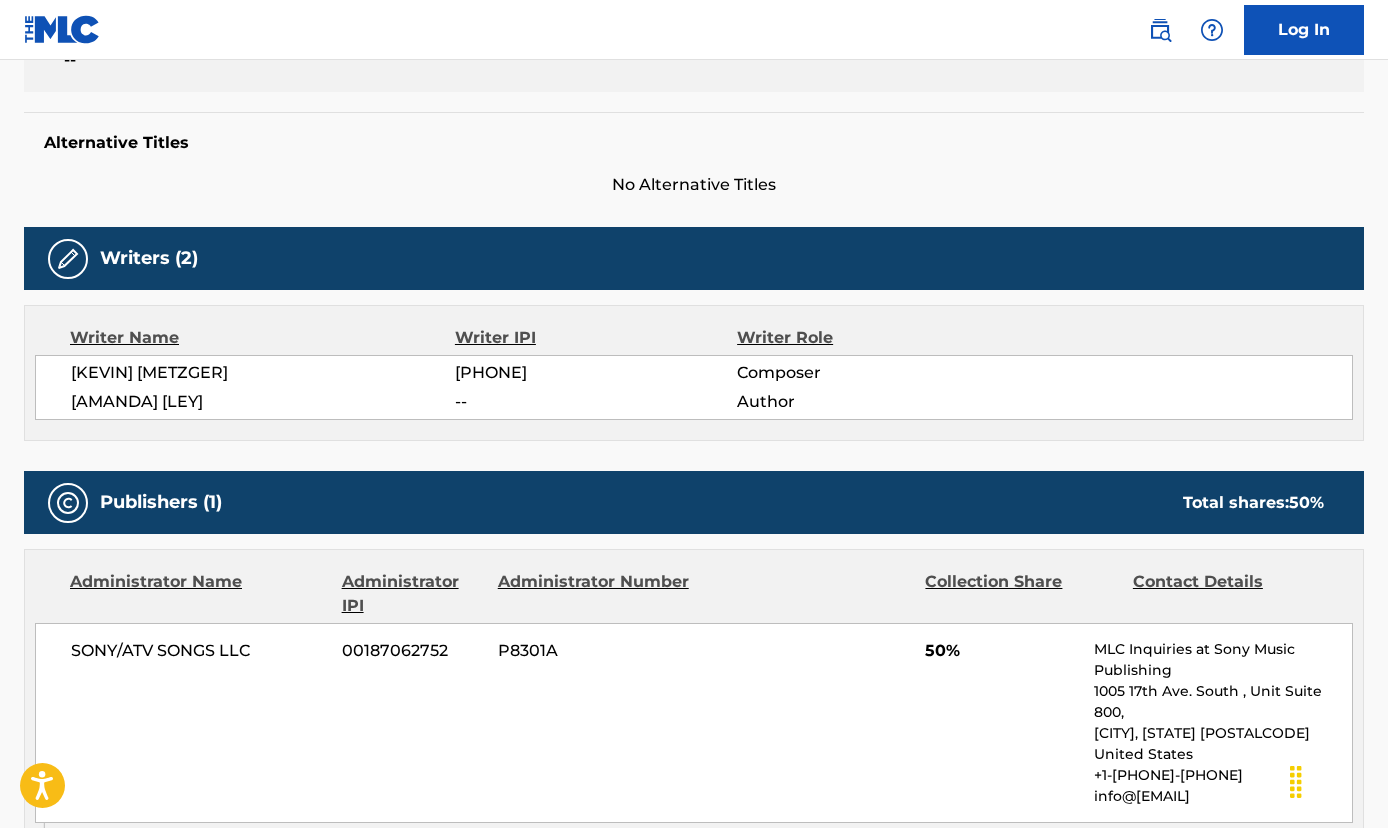 click on "Writer Name Writer IPI Writer Role [FIRST] [LAST] [ID] Composer [FIRST] [LAST] -- Author" at bounding box center (694, 373) 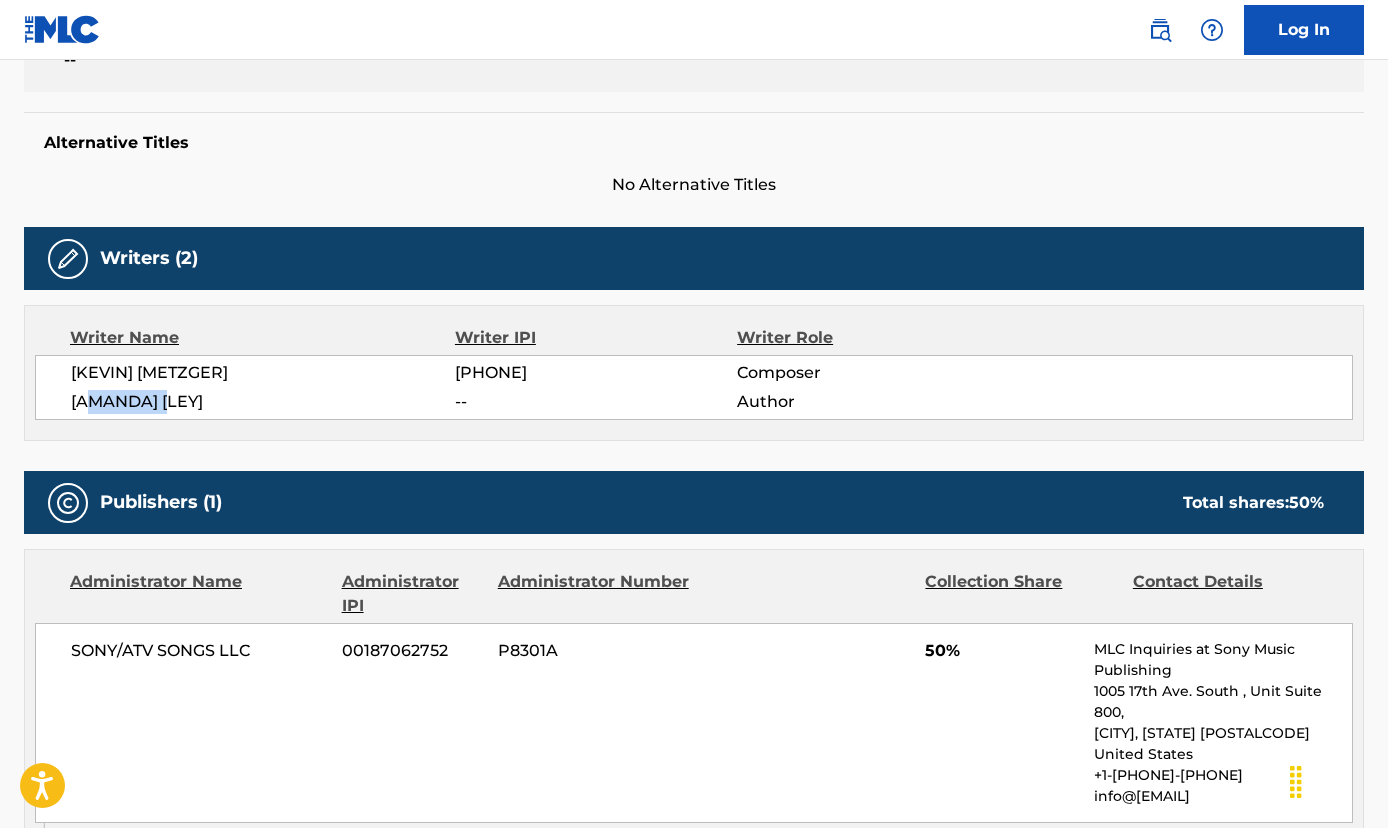 drag, startPoint x: 192, startPoint y: 405, endPoint x: 94, endPoint y: 397, distance: 98.32599 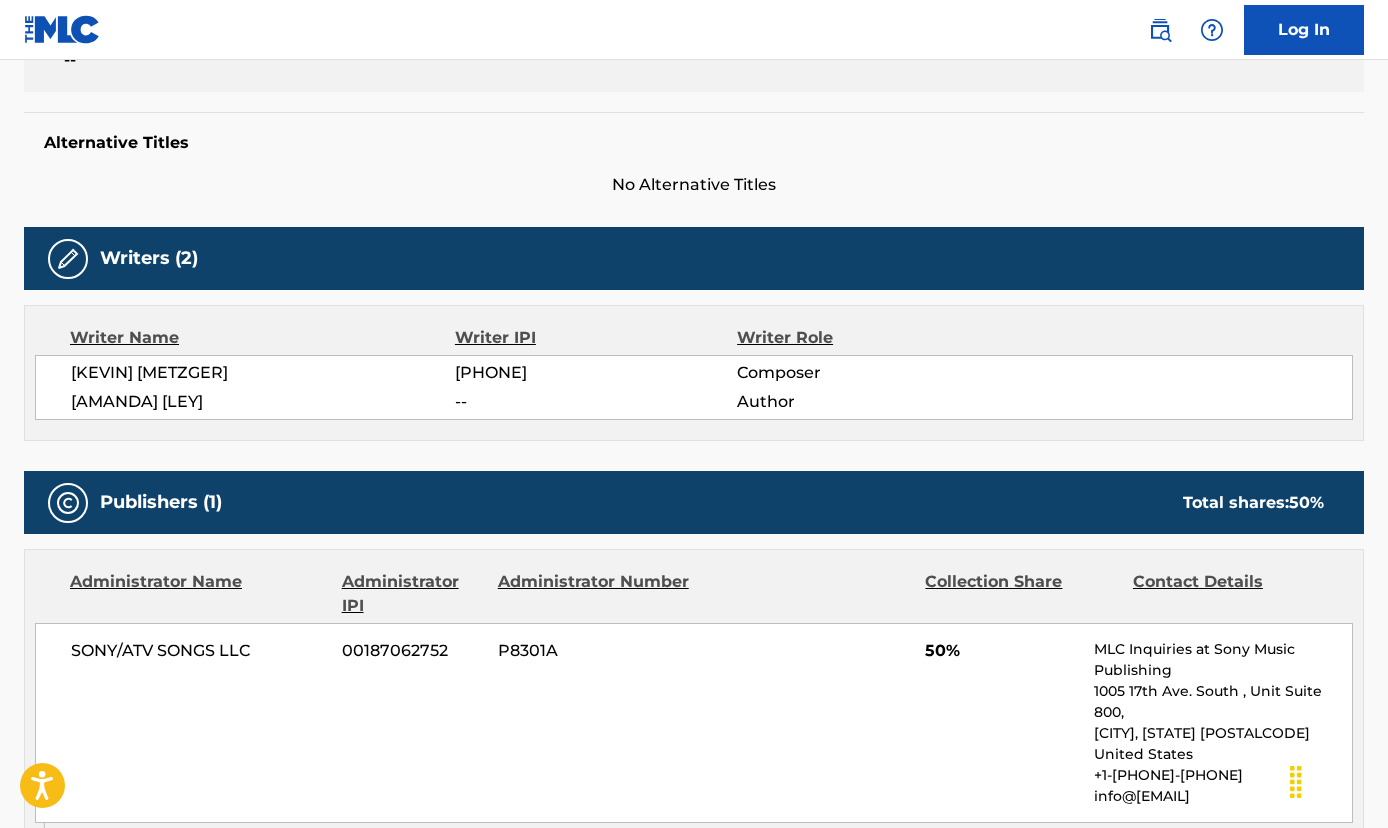 click on "[KEVIN] [METZGER] [PHONE] Composer [AMANDA] [LEY] -- Author" at bounding box center (694, 387) 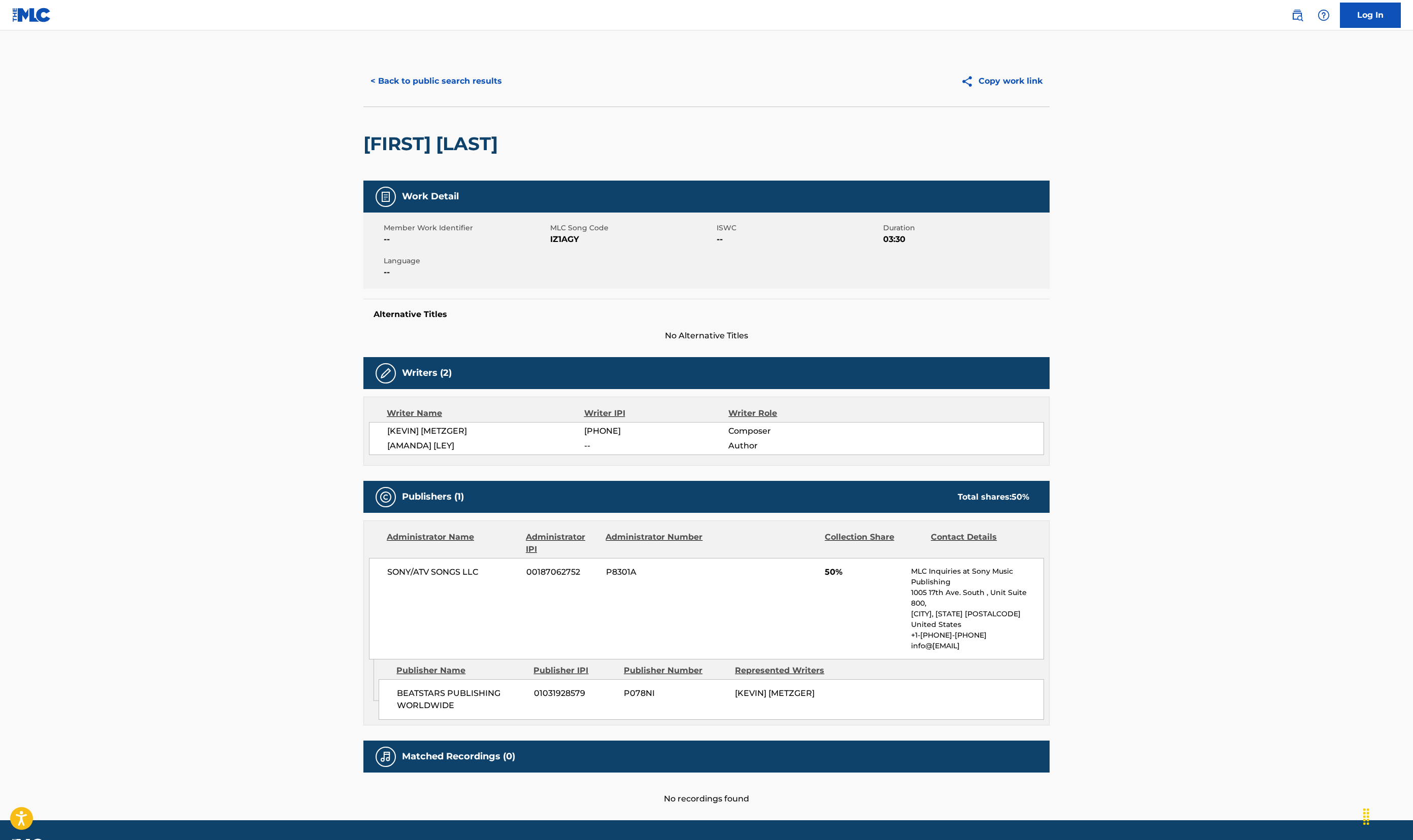 scroll, scrollTop: 0, scrollLeft: 0, axis: both 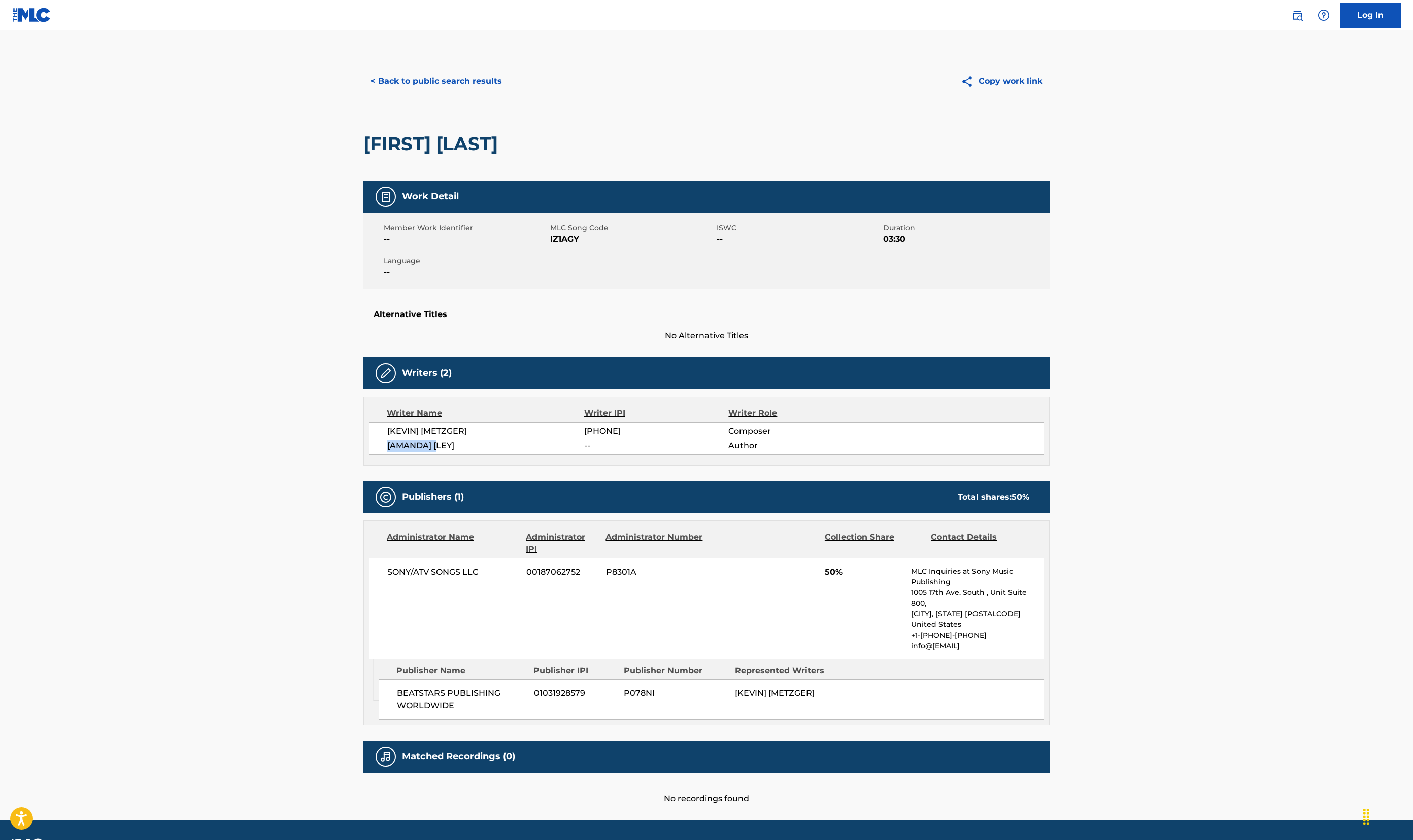 drag, startPoint x: 216, startPoint y: 719, endPoint x: 113, endPoint y: 720, distance: 103.0049 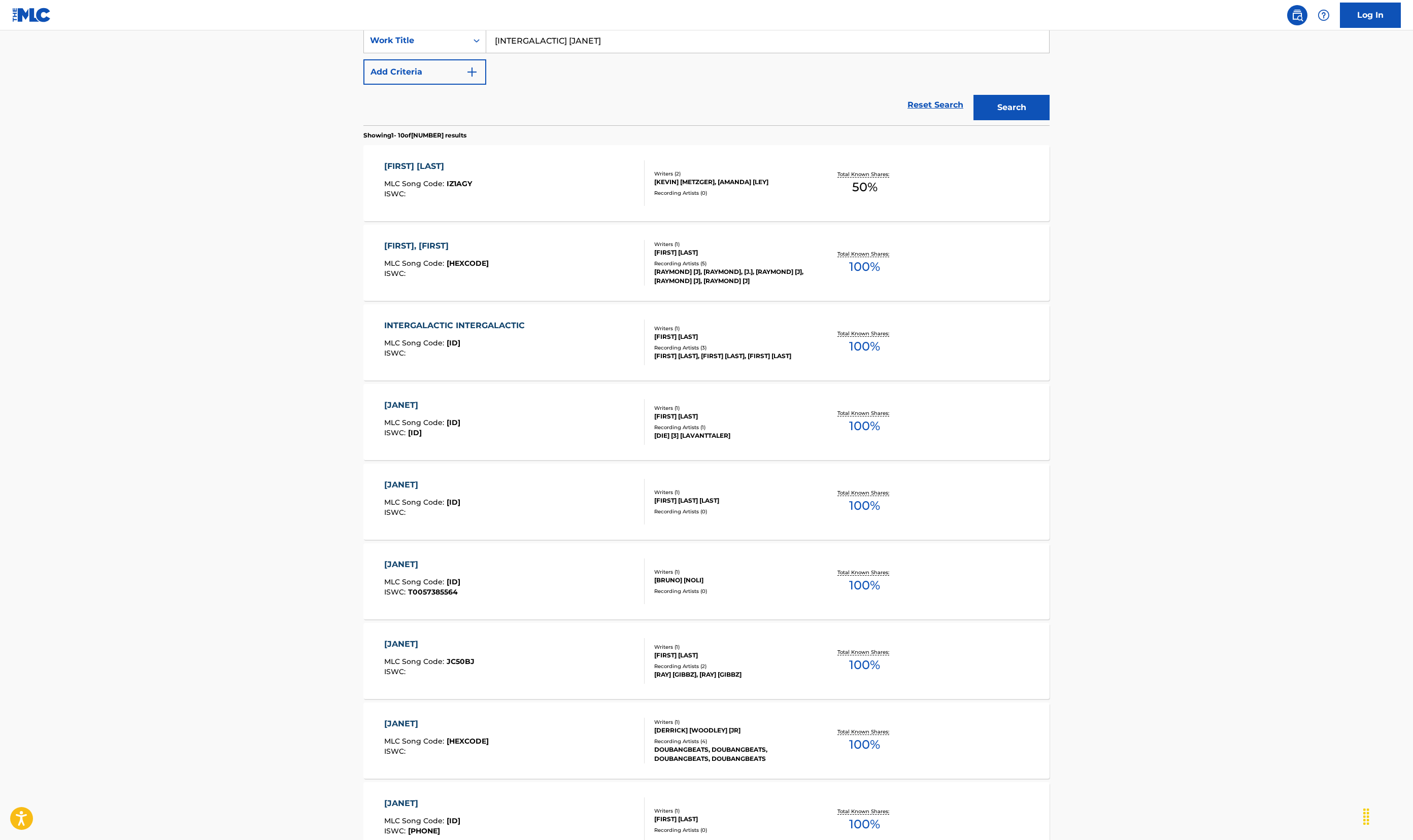 click on "Writer" at bounding box center (418, 7) 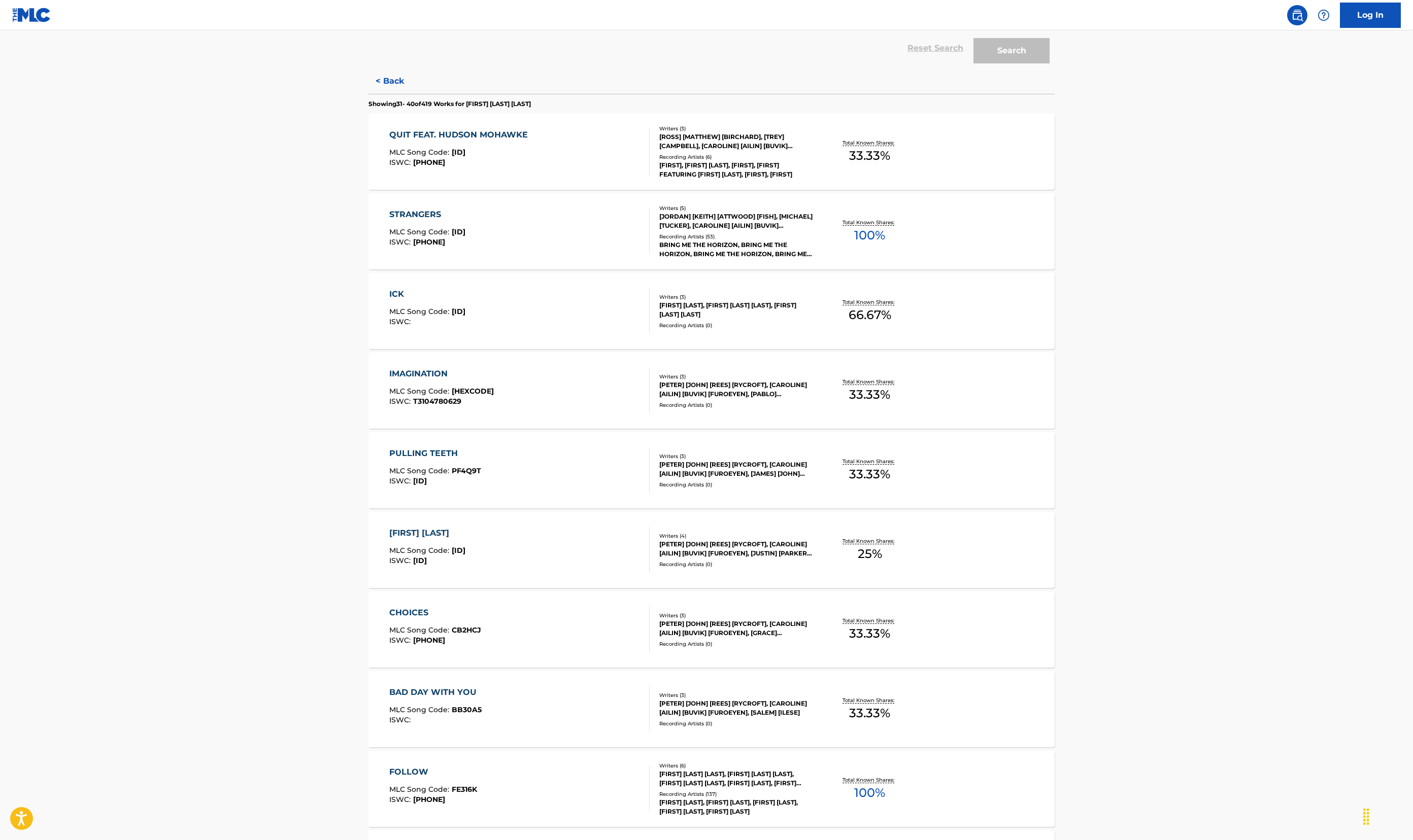 scroll, scrollTop: 0, scrollLeft: 0, axis: both 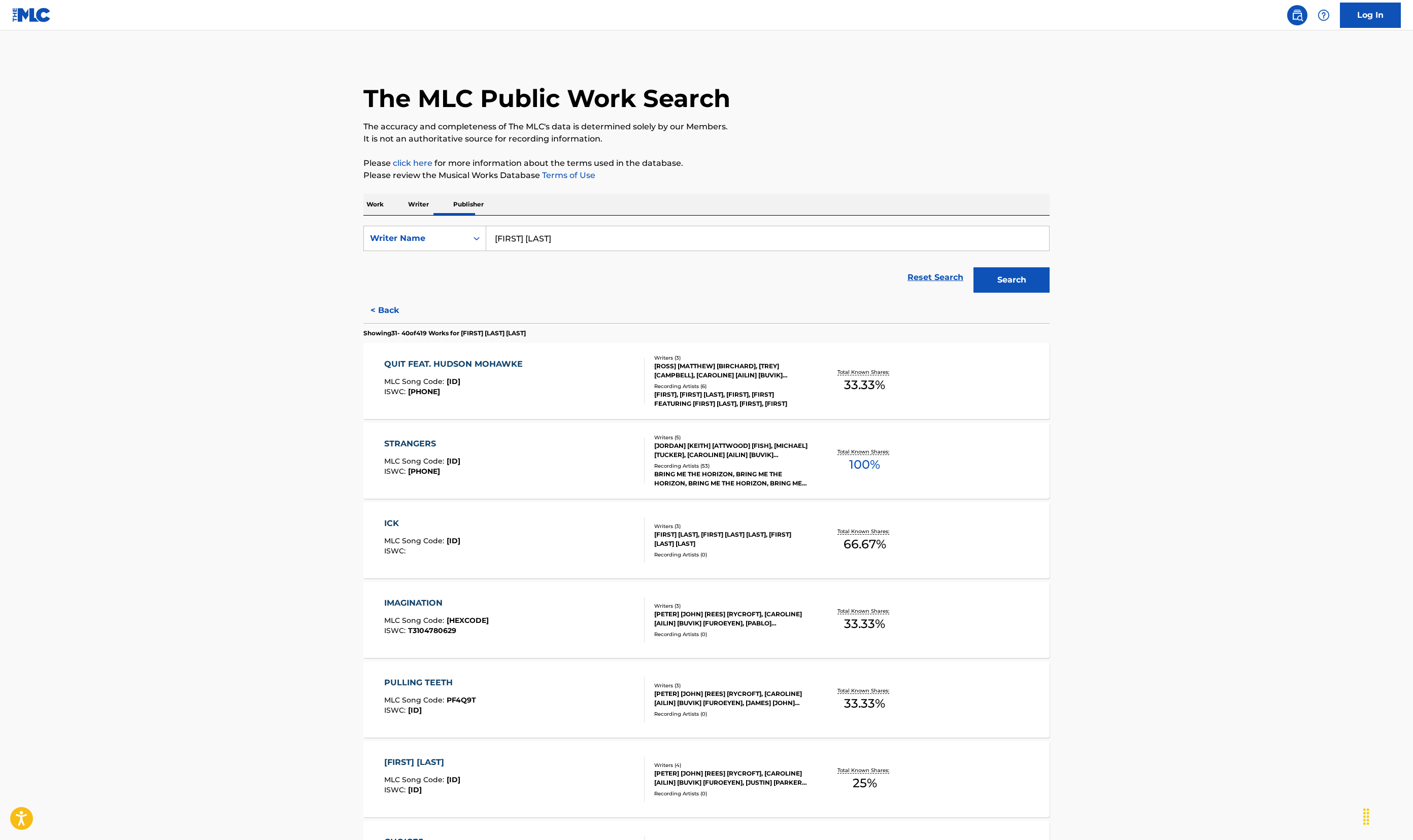 click on "[FIRST] [LAST]" at bounding box center (767, 238) 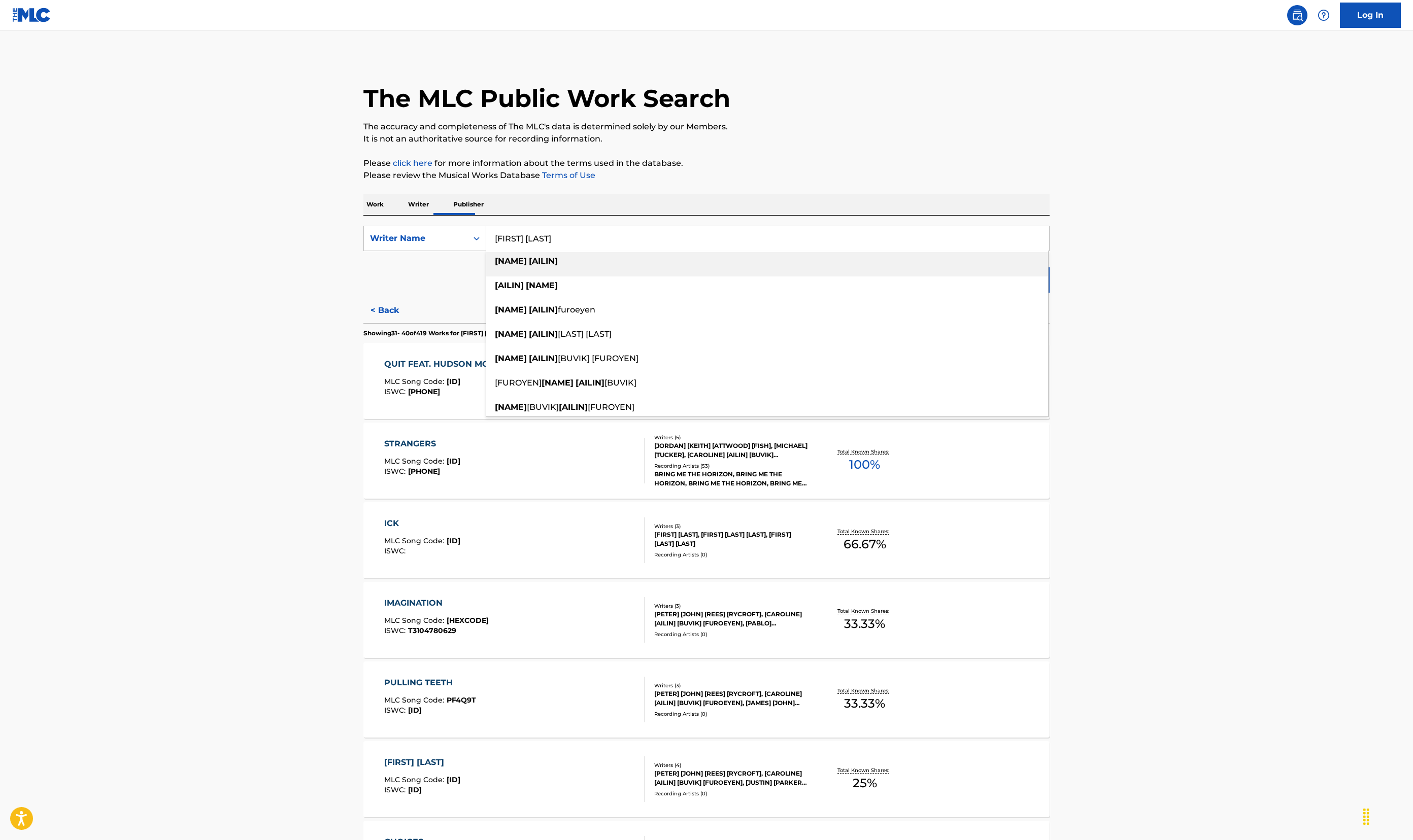 click on "[FIRST] [LAST]" at bounding box center [767, 238] 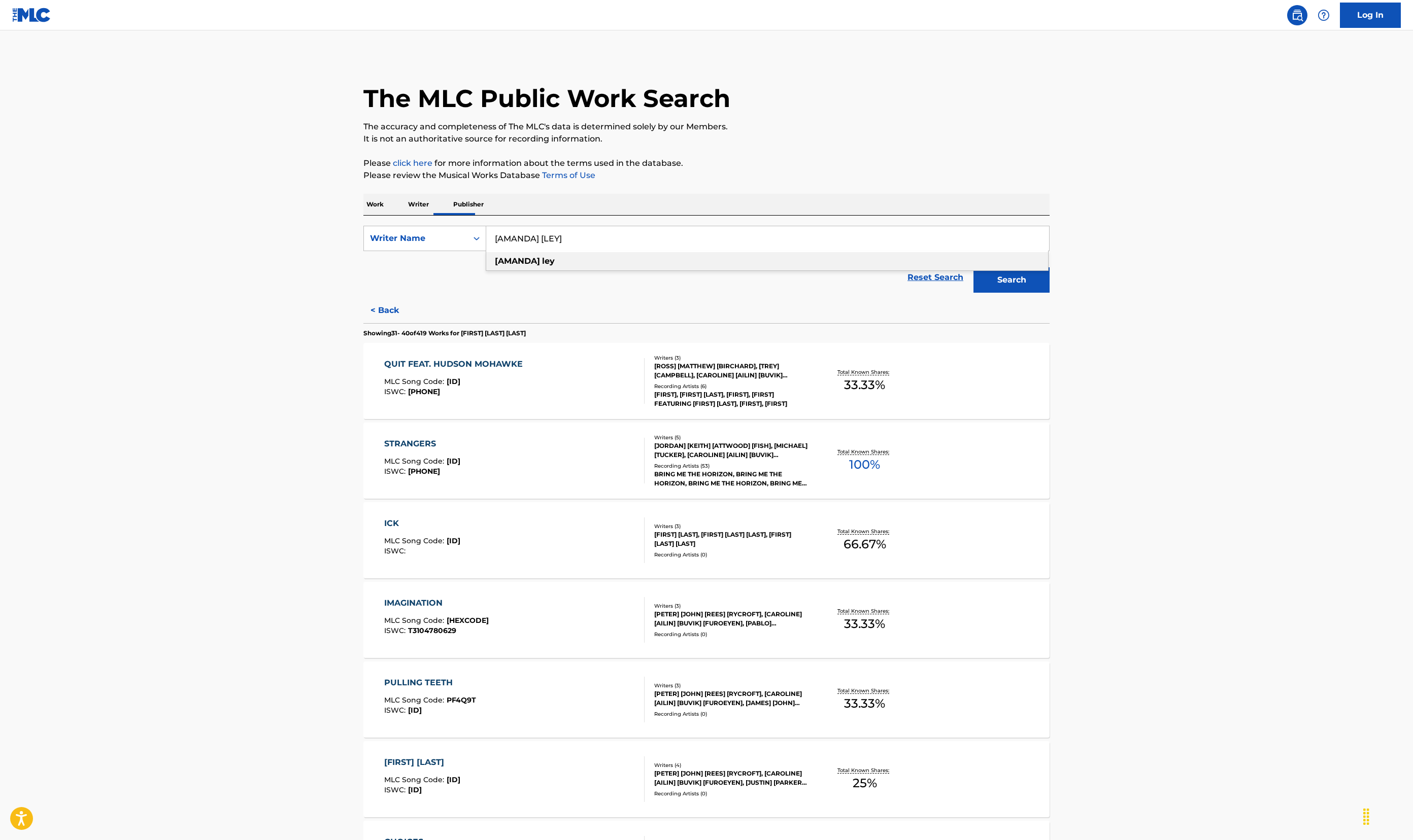 click on "[FIRST] [LAST]" at bounding box center [767, 261] 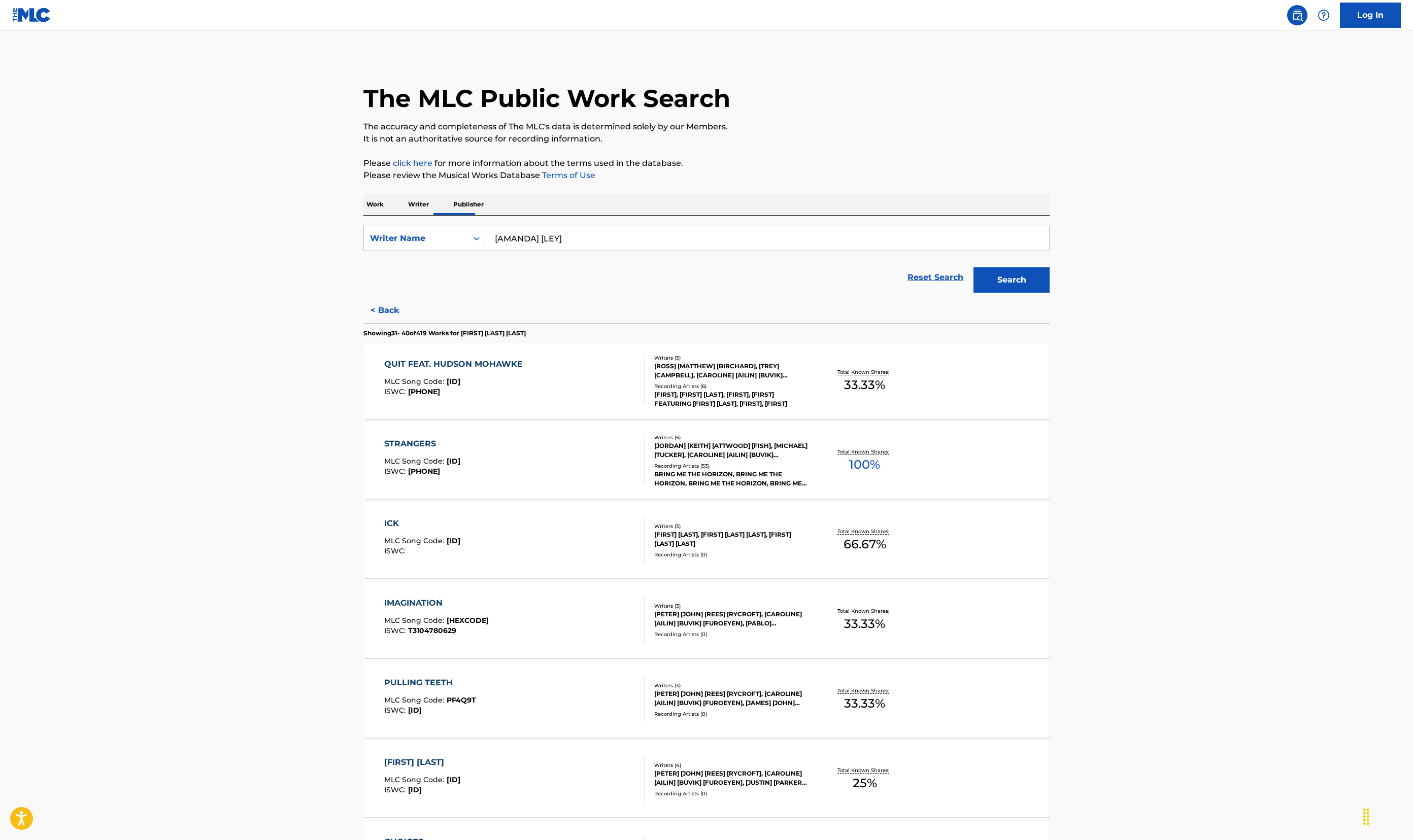 click on "Search" at bounding box center (1012, 280) 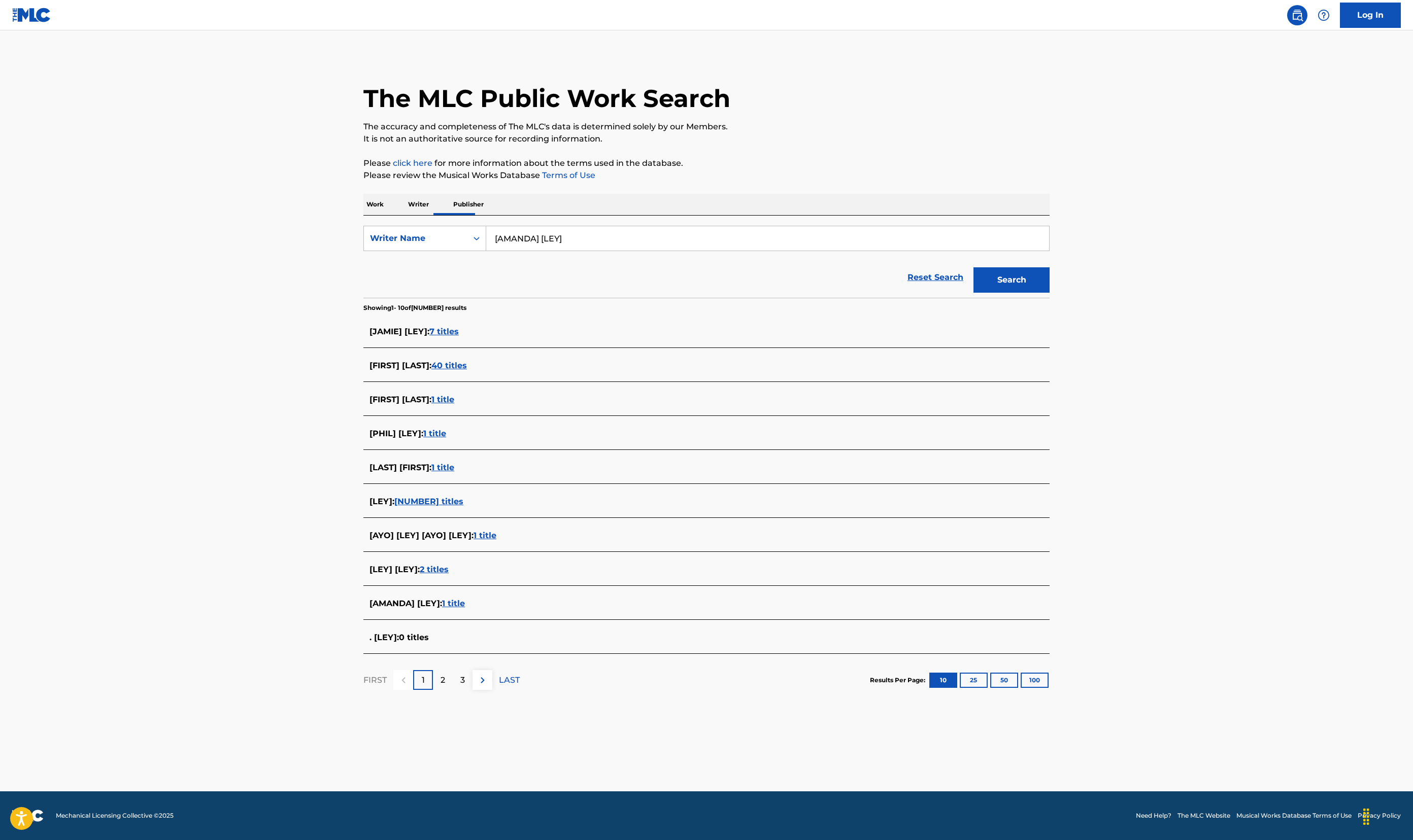 scroll, scrollTop: 313, scrollLeft: 0, axis: vertical 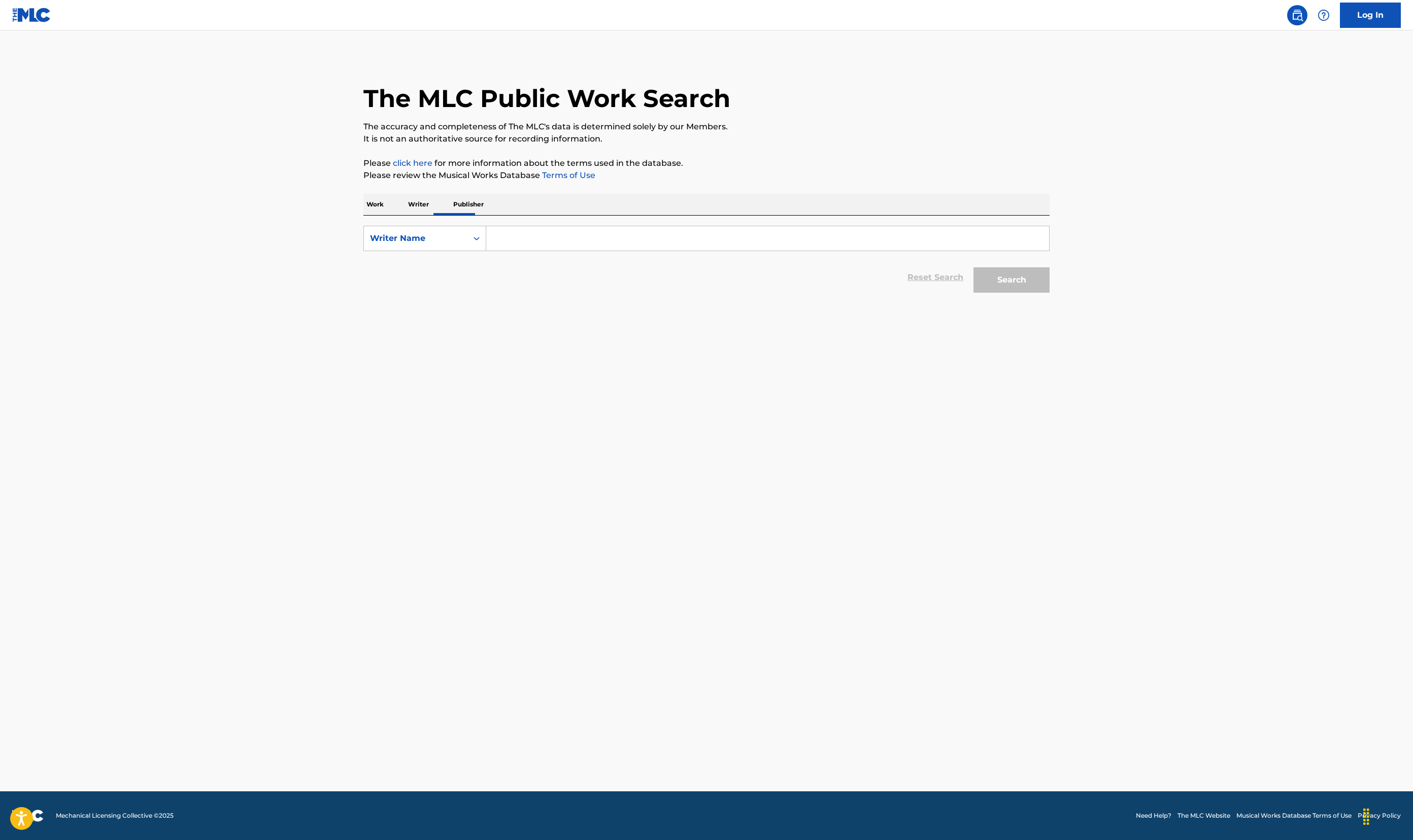 click at bounding box center (767, 238) 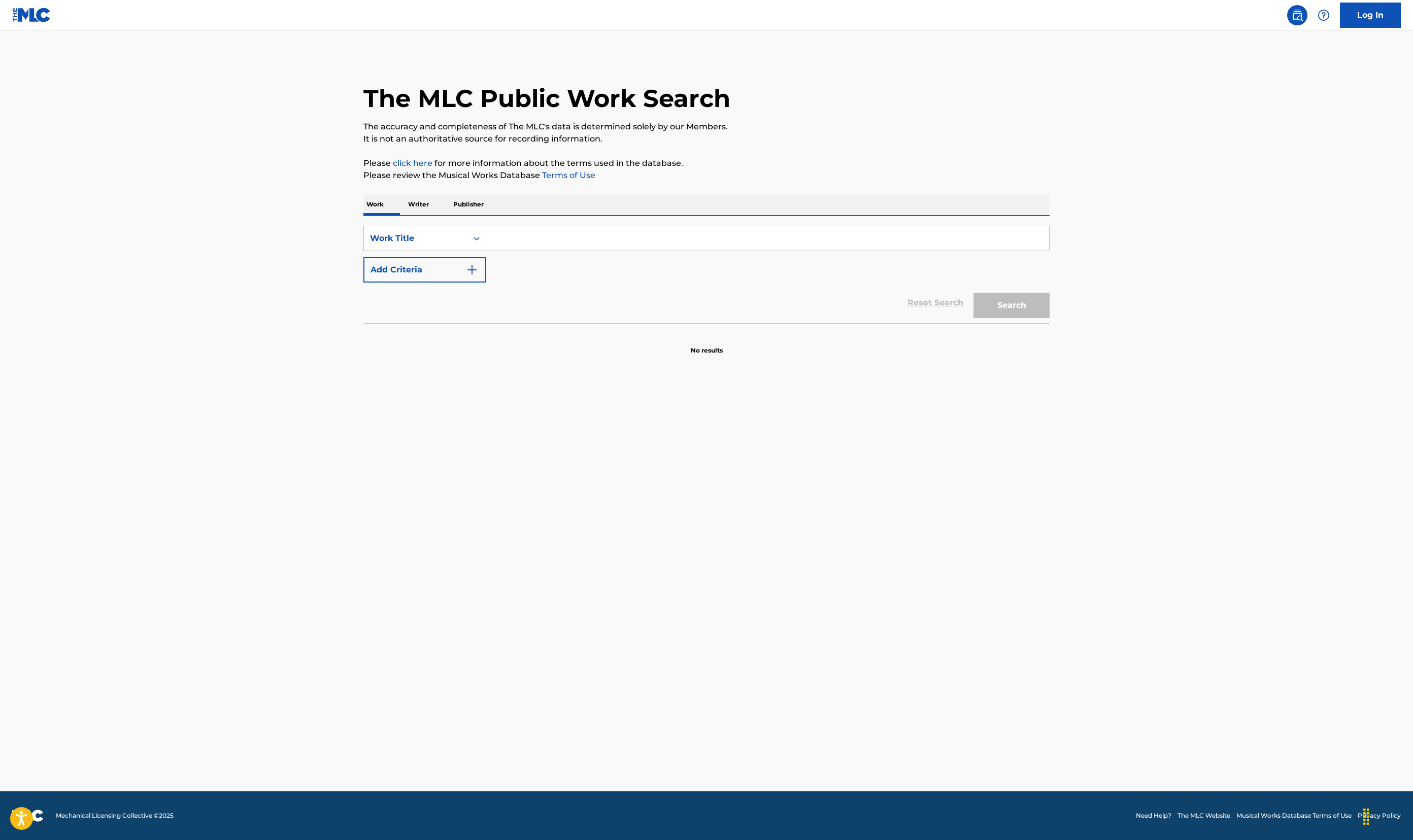 click at bounding box center (767, 238) 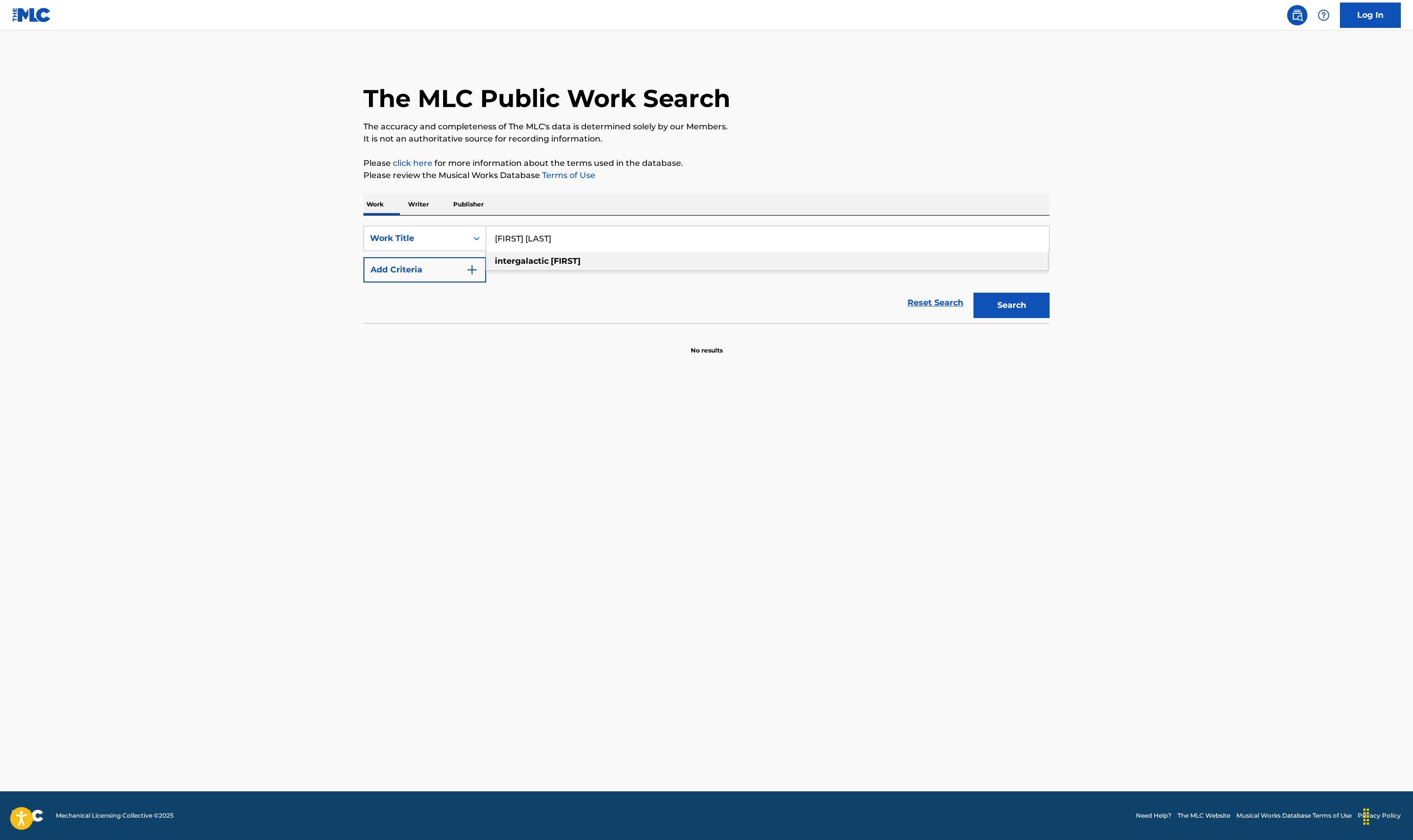 type on "[INTERGALACTIC] [JANET]" 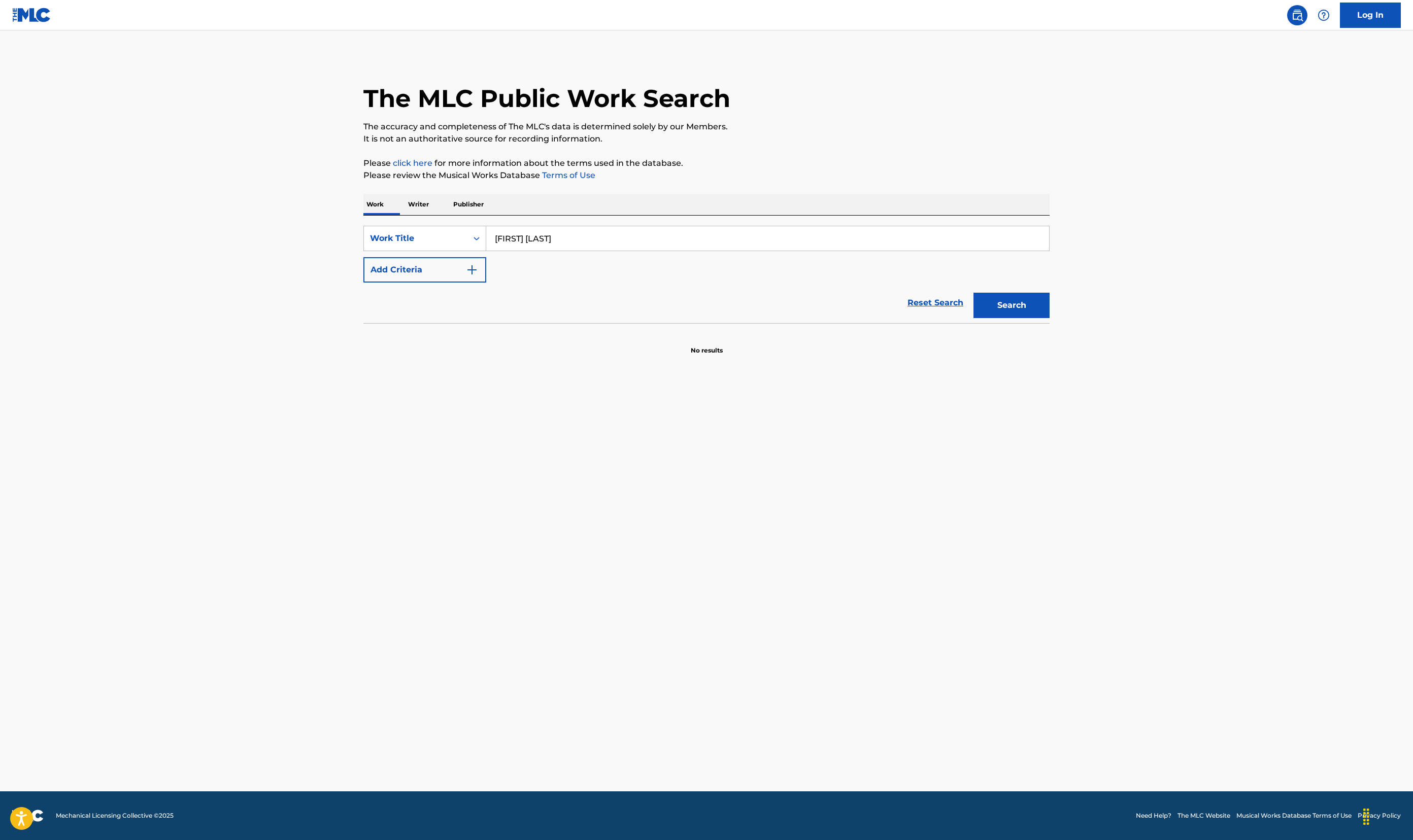 click on "Search" at bounding box center (1012, 305) 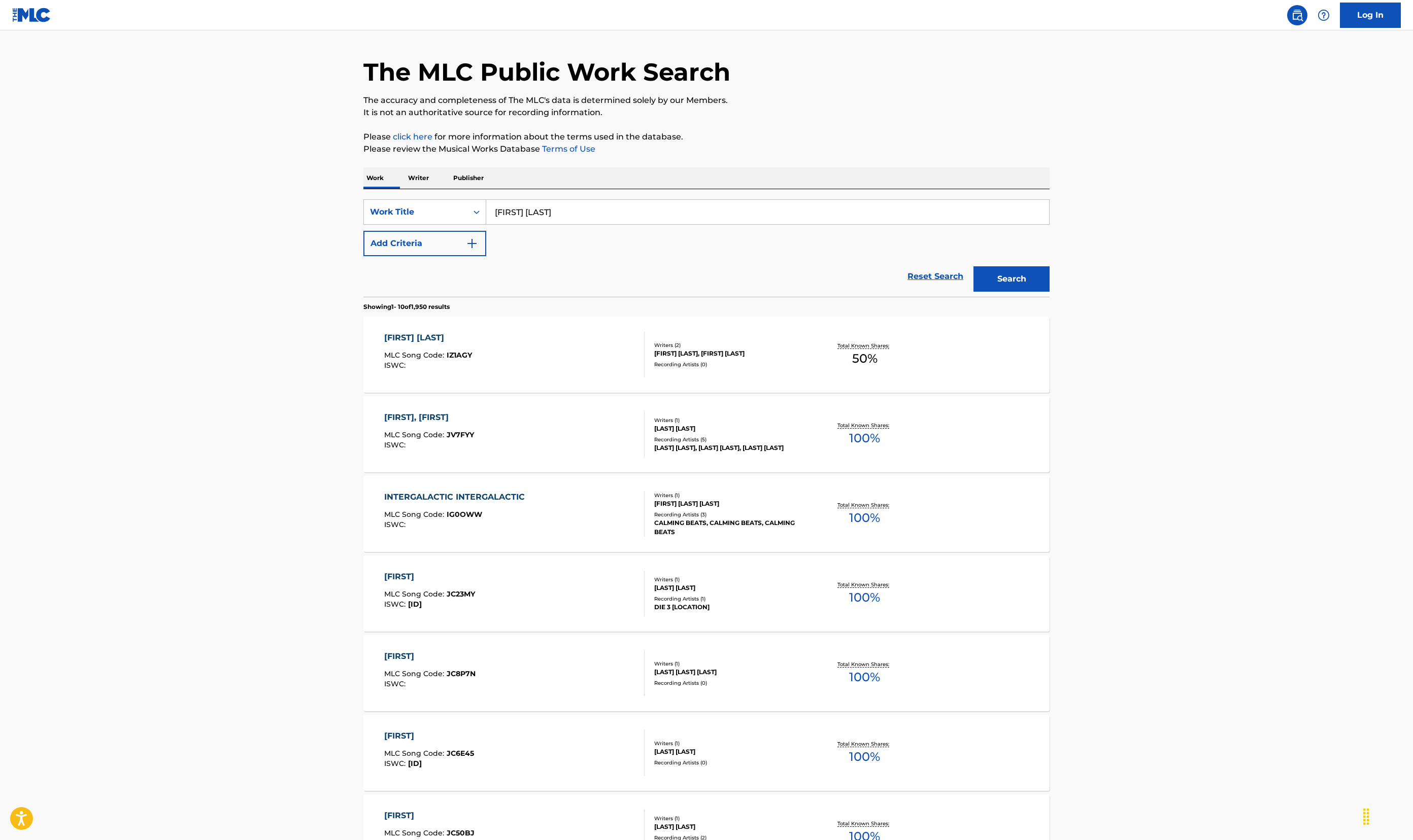 scroll, scrollTop: 34, scrollLeft: 0, axis: vertical 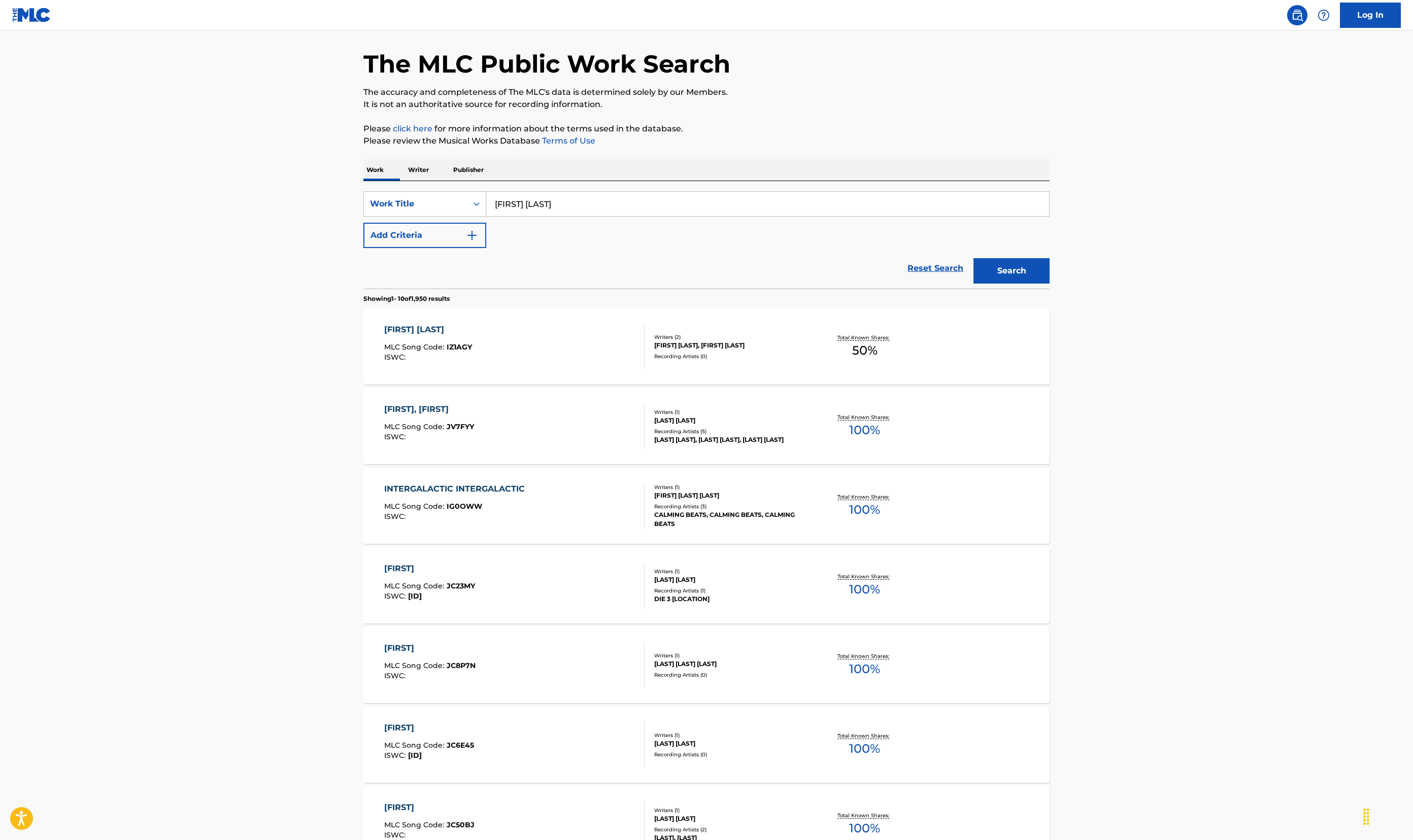 click on "[FIRST] [LAST]" at bounding box center (428, 330) 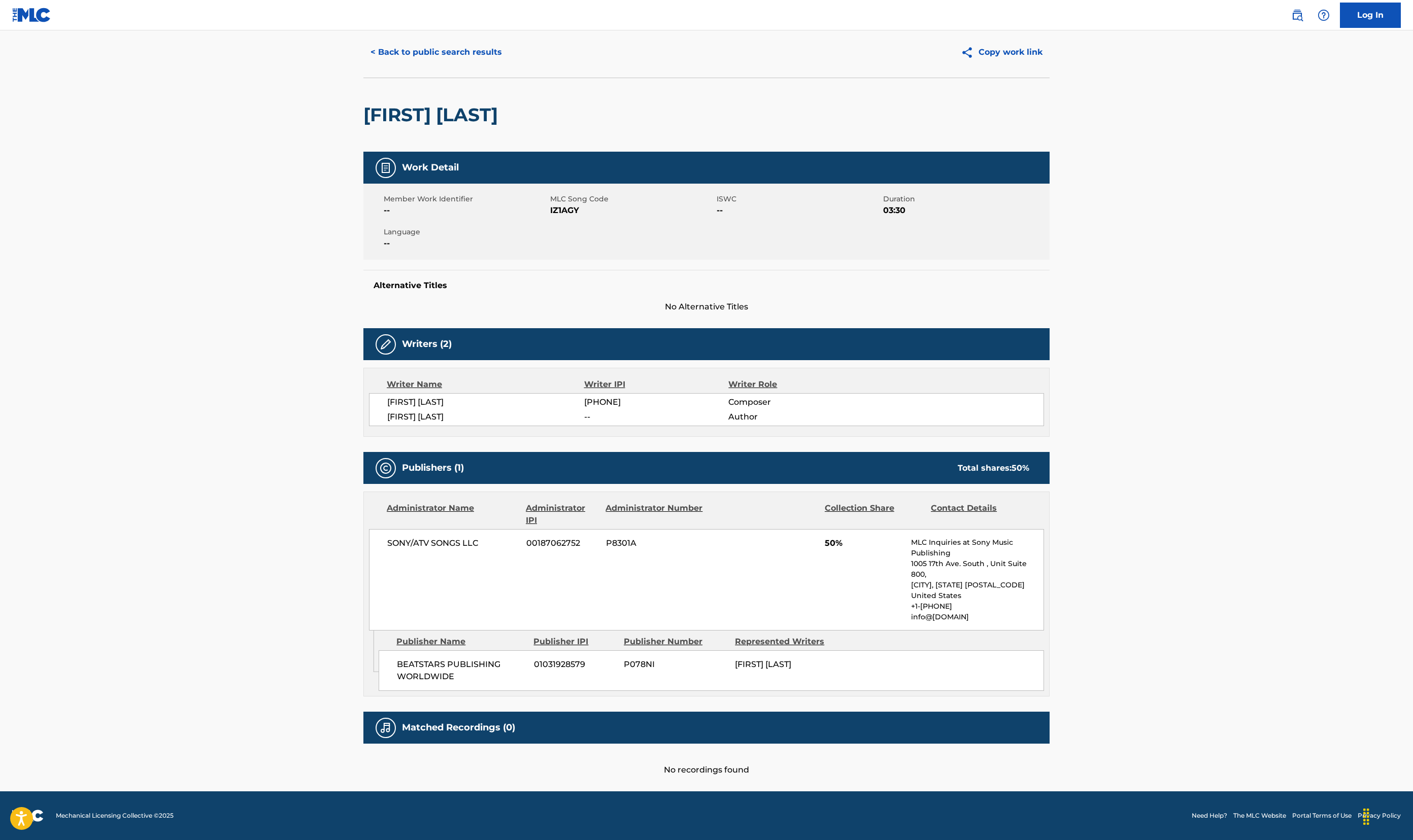 scroll, scrollTop: 168, scrollLeft: 0, axis: vertical 